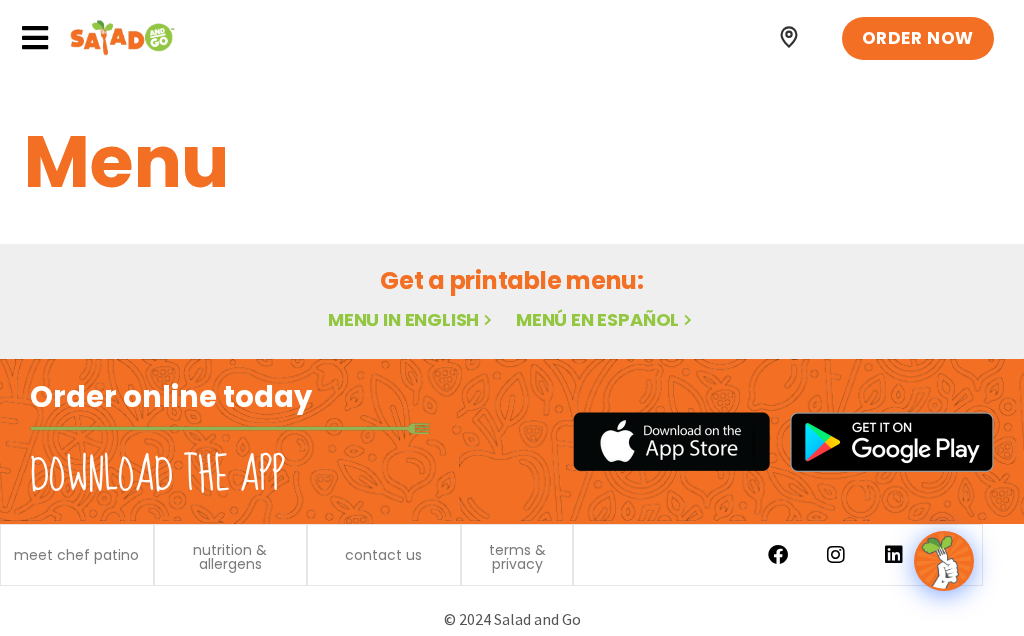 scroll, scrollTop: -2, scrollLeft: 0, axis: vertical 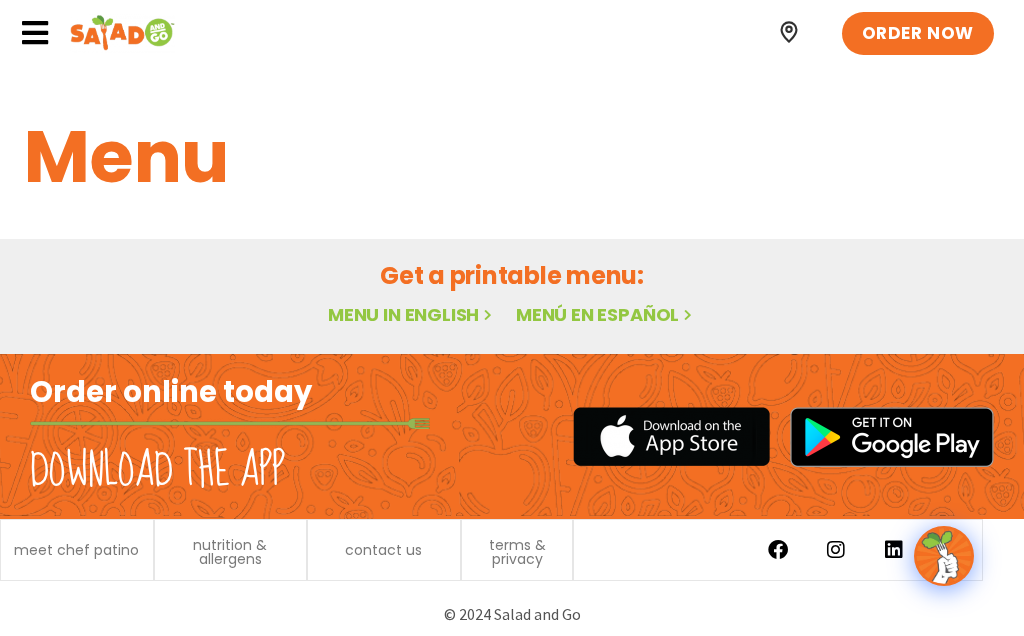 click on "Menu in English" at bounding box center [412, 314] 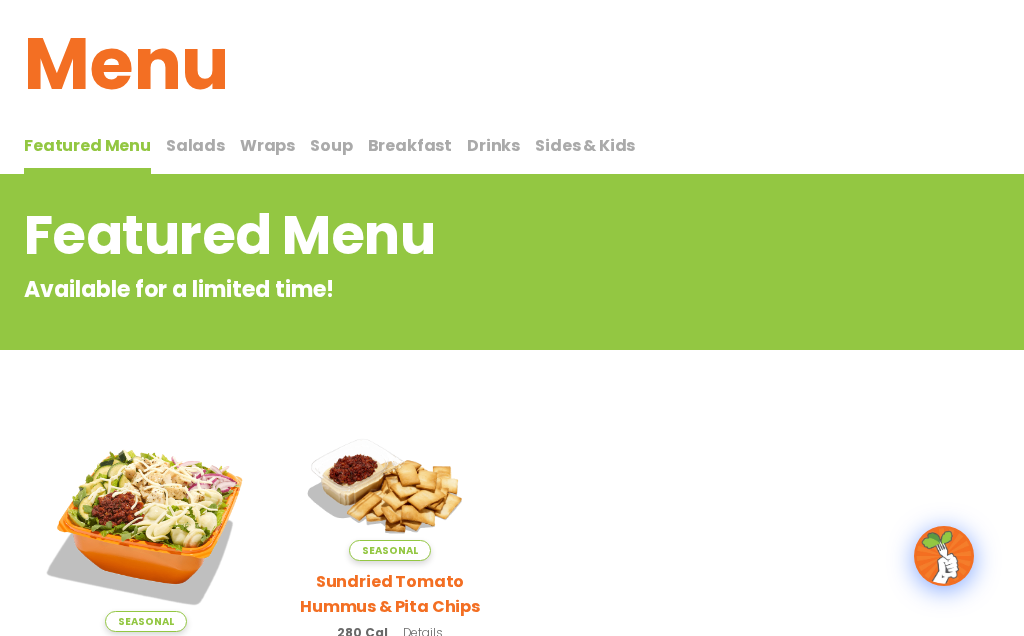 scroll, scrollTop: 0, scrollLeft: 0, axis: both 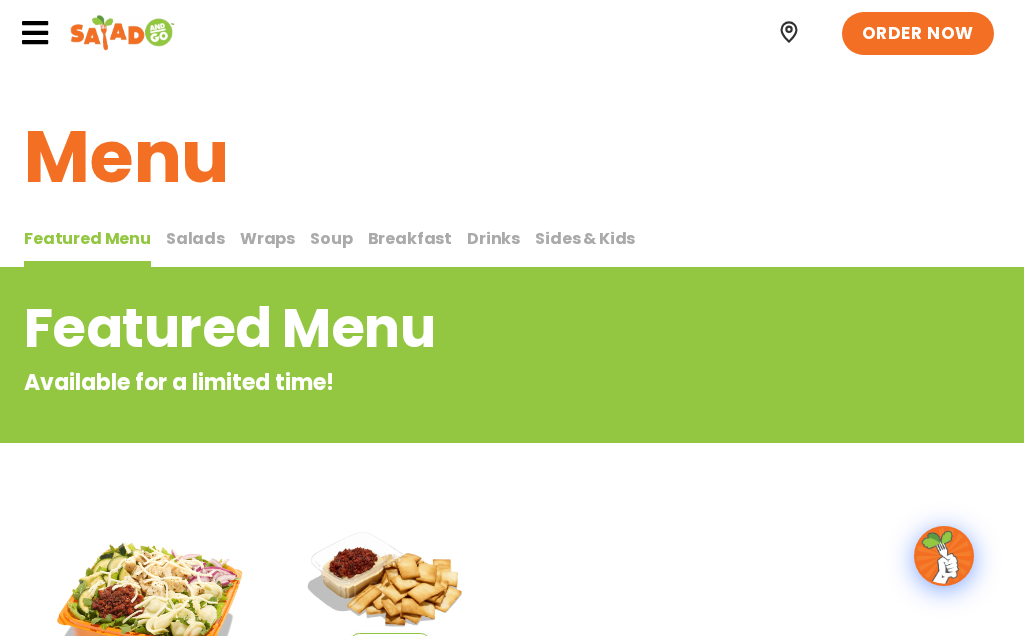 click on "Salads" at bounding box center [195, 238] 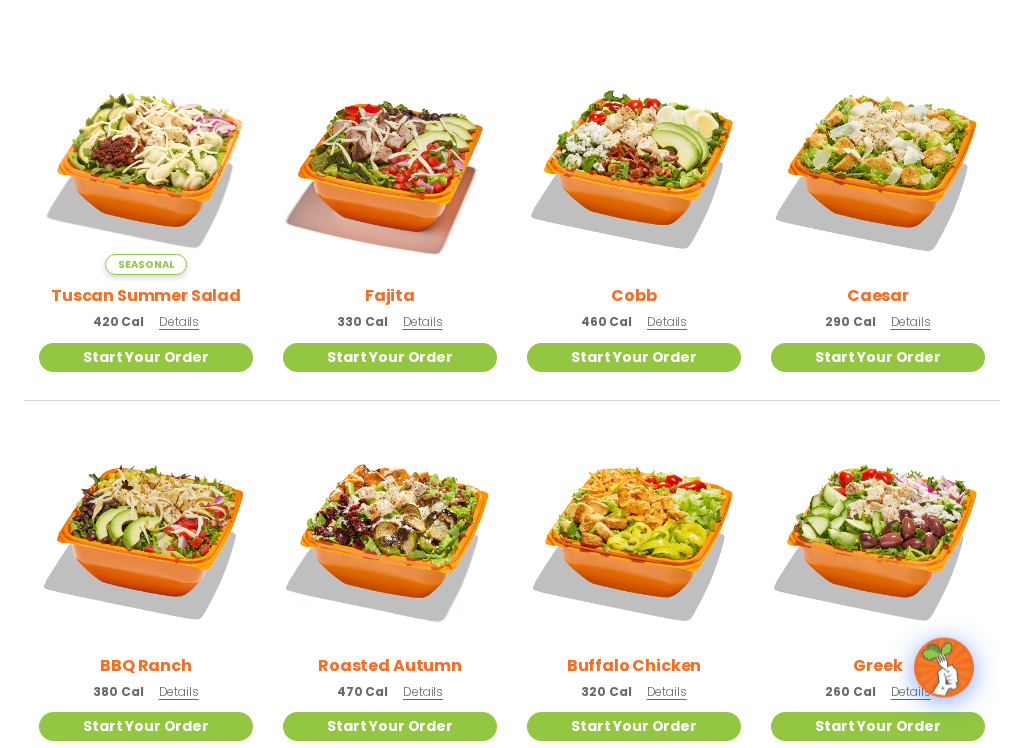 scroll, scrollTop: 549, scrollLeft: 0, axis: vertical 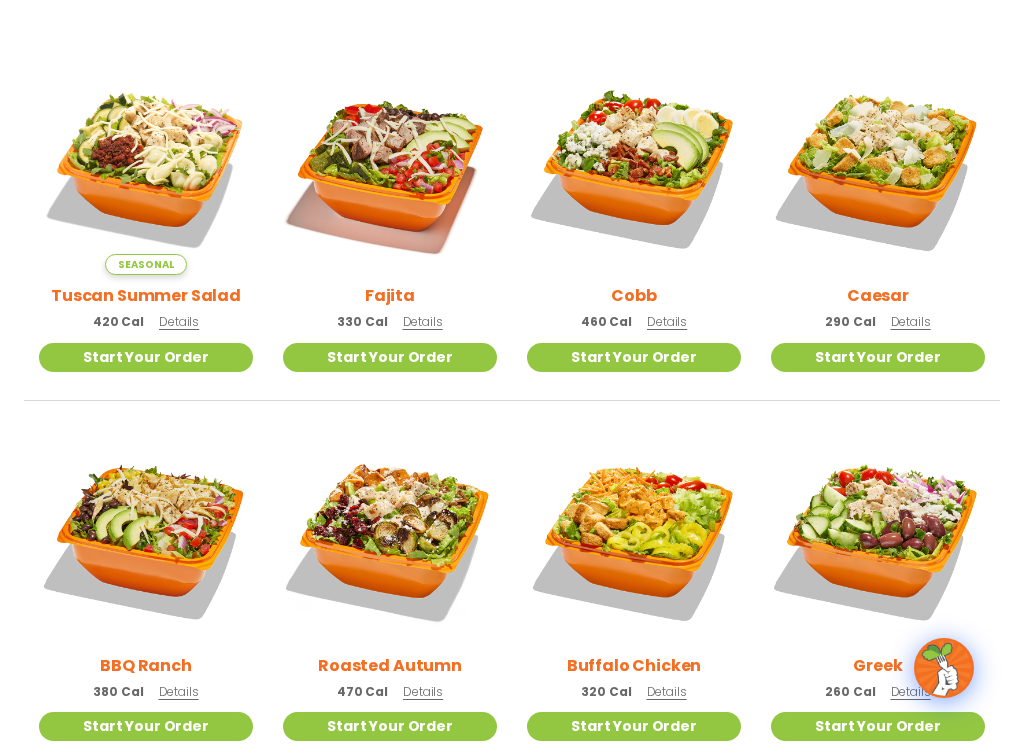 click at bounding box center [878, 168] 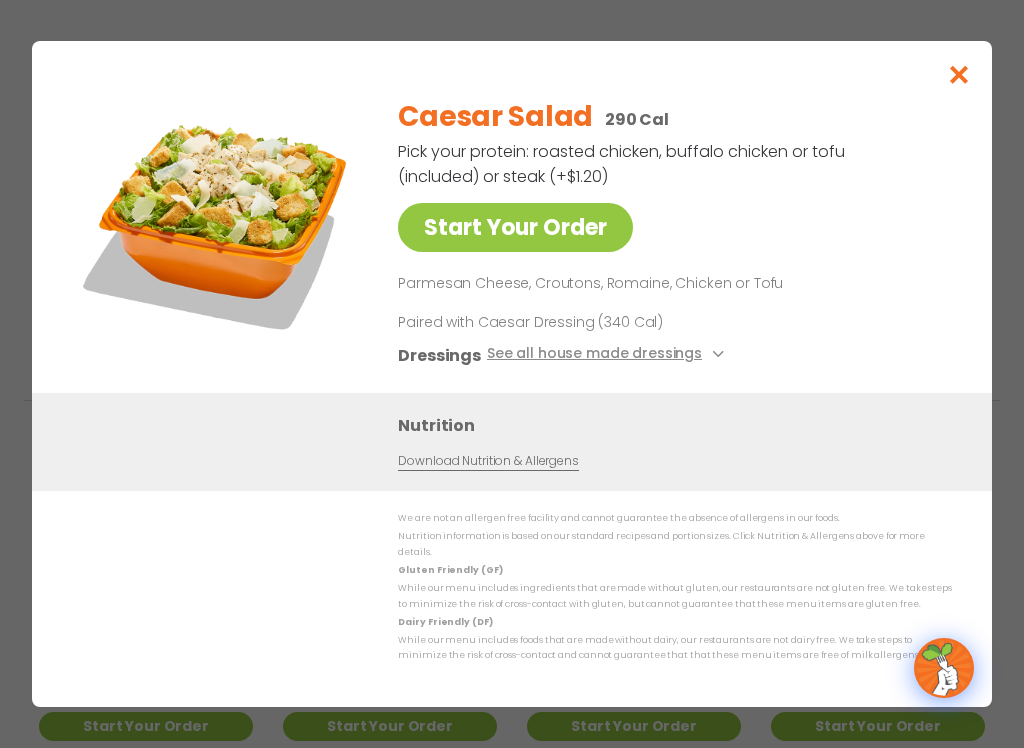 click on "Start Your Order" at bounding box center [515, 227] 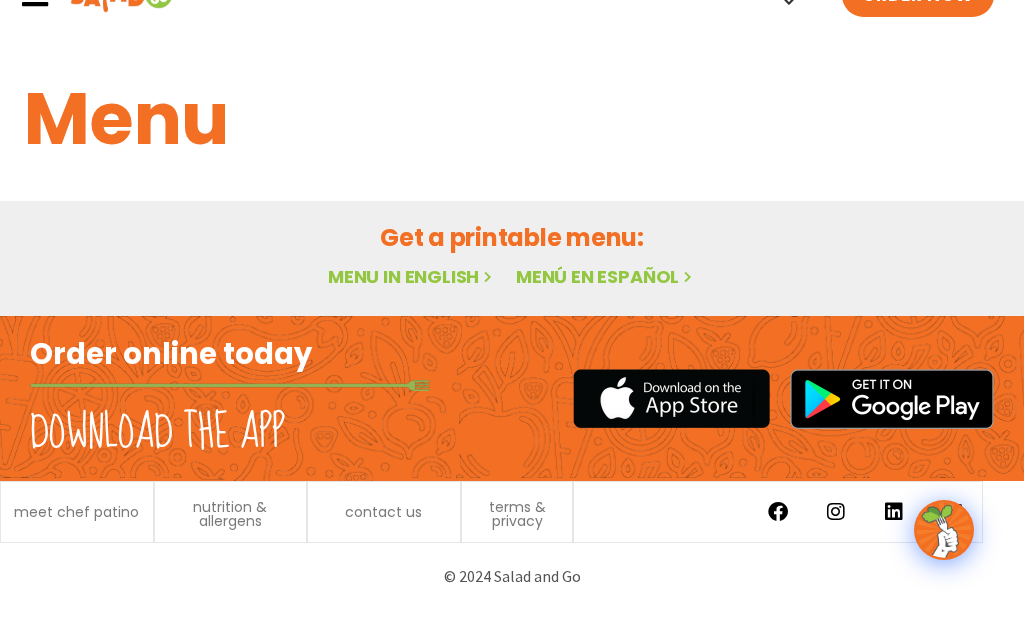 scroll, scrollTop: 0, scrollLeft: 0, axis: both 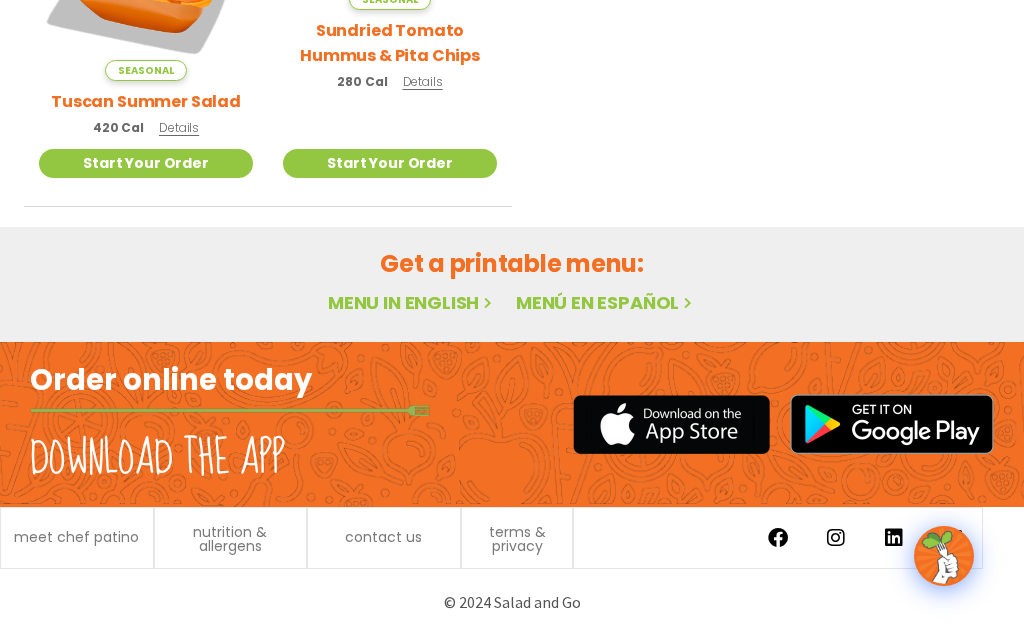 click at bounding box center [671, 424] 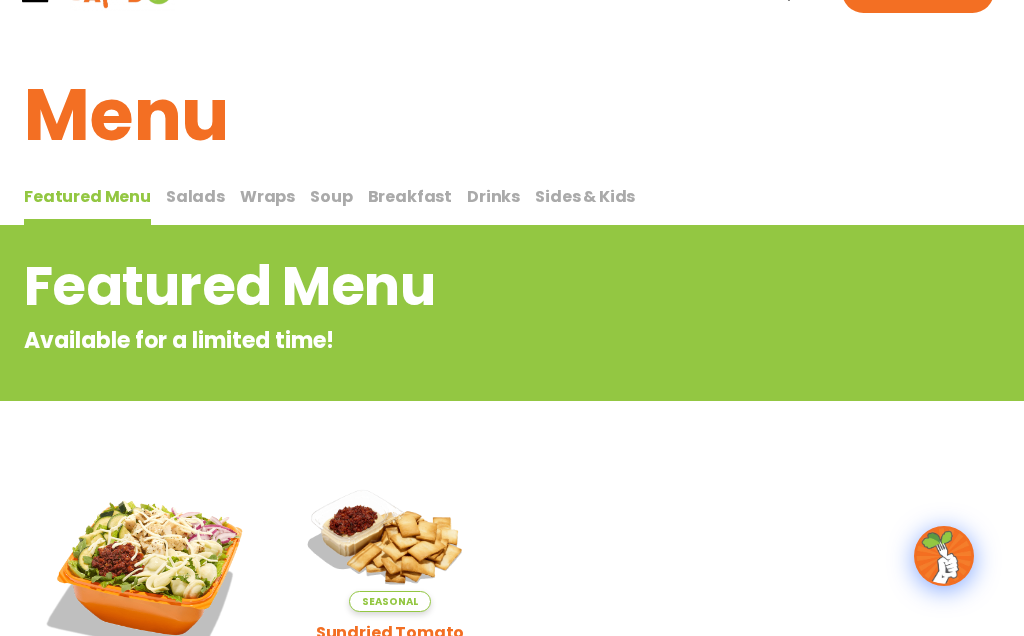 scroll, scrollTop: 50, scrollLeft: 0, axis: vertical 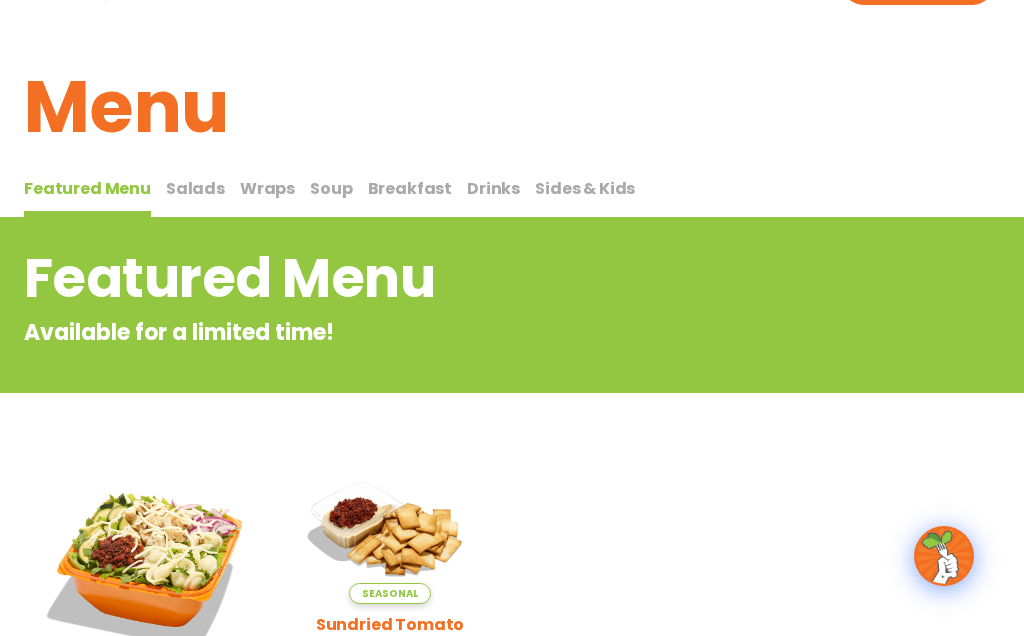 click on "Salads" at bounding box center (195, 188) 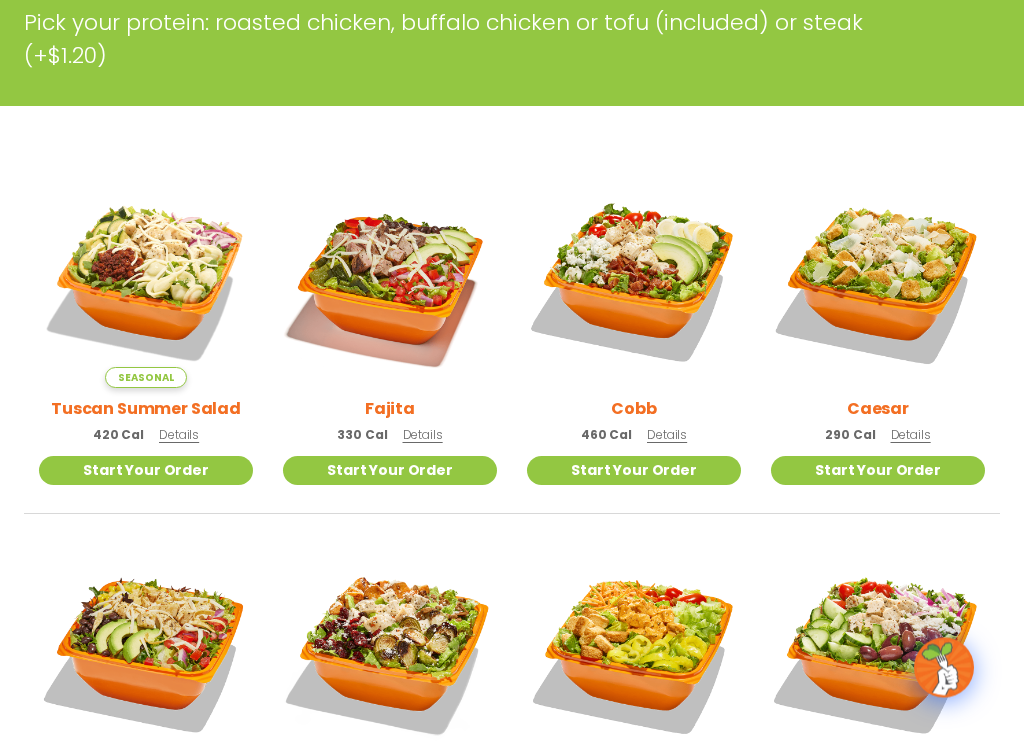 scroll, scrollTop: 434, scrollLeft: 0, axis: vertical 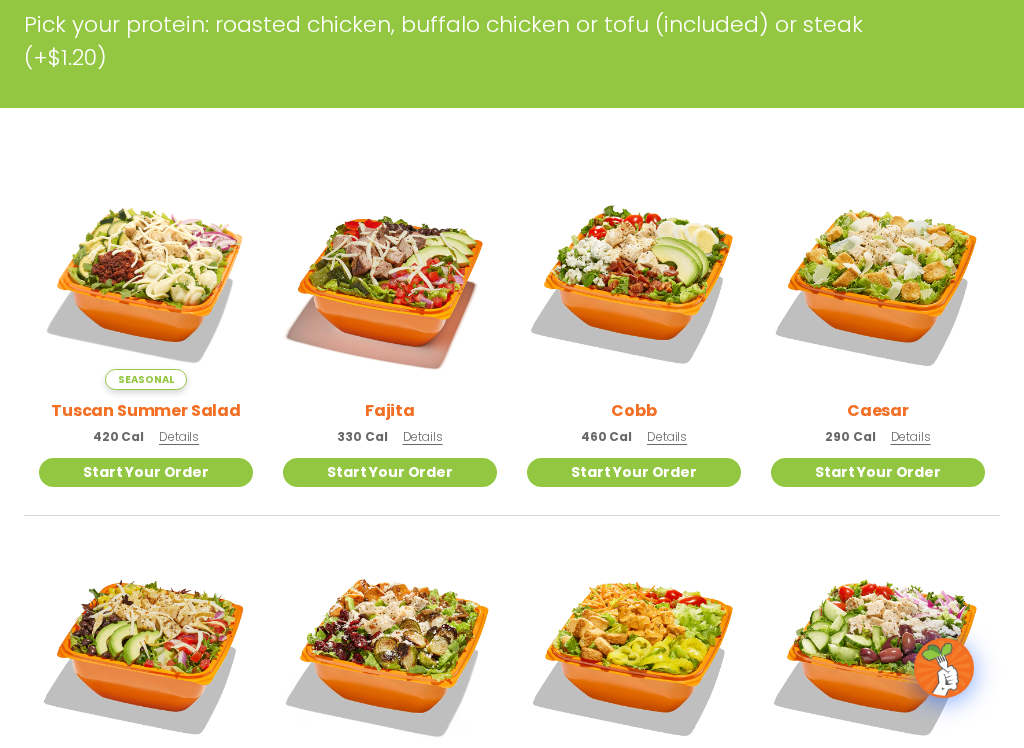 click at bounding box center (146, 283) 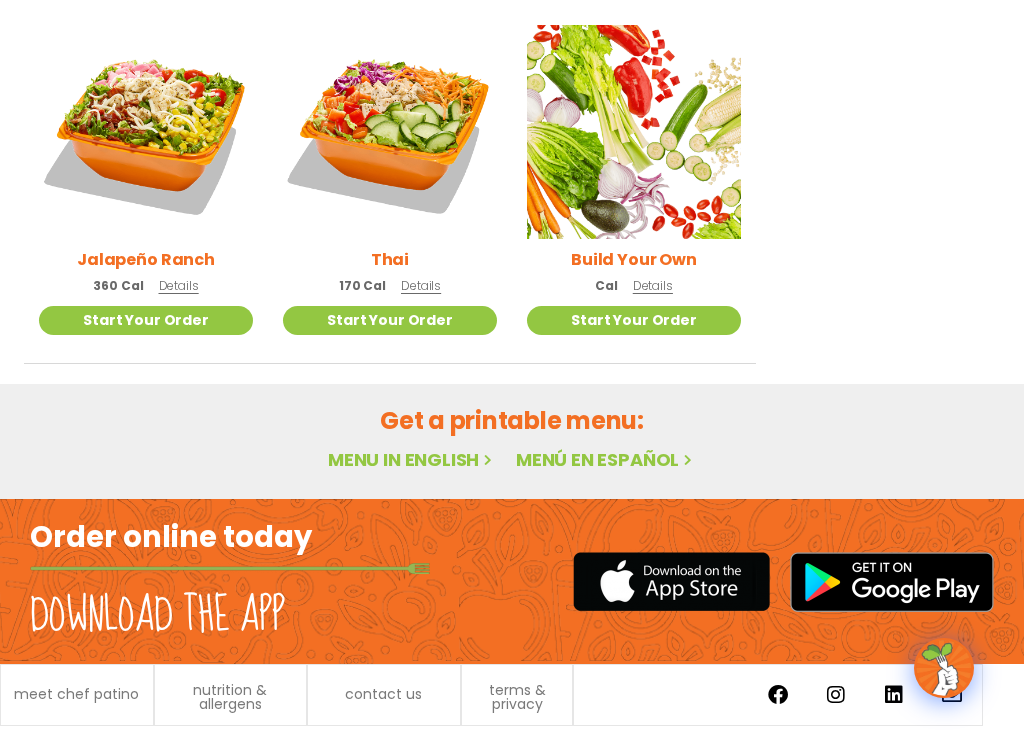 click on "Menu in English    Menú en español" at bounding box center [512, 460] 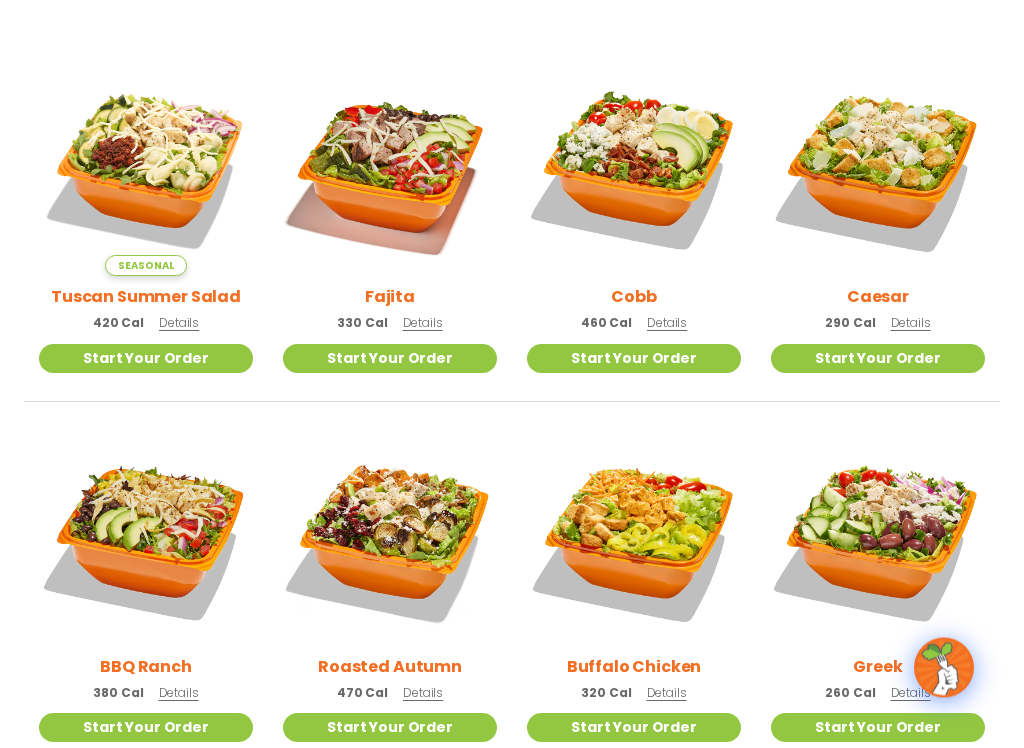 scroll, scrollTop: 548, scrollLeft: 0, axis: vertical 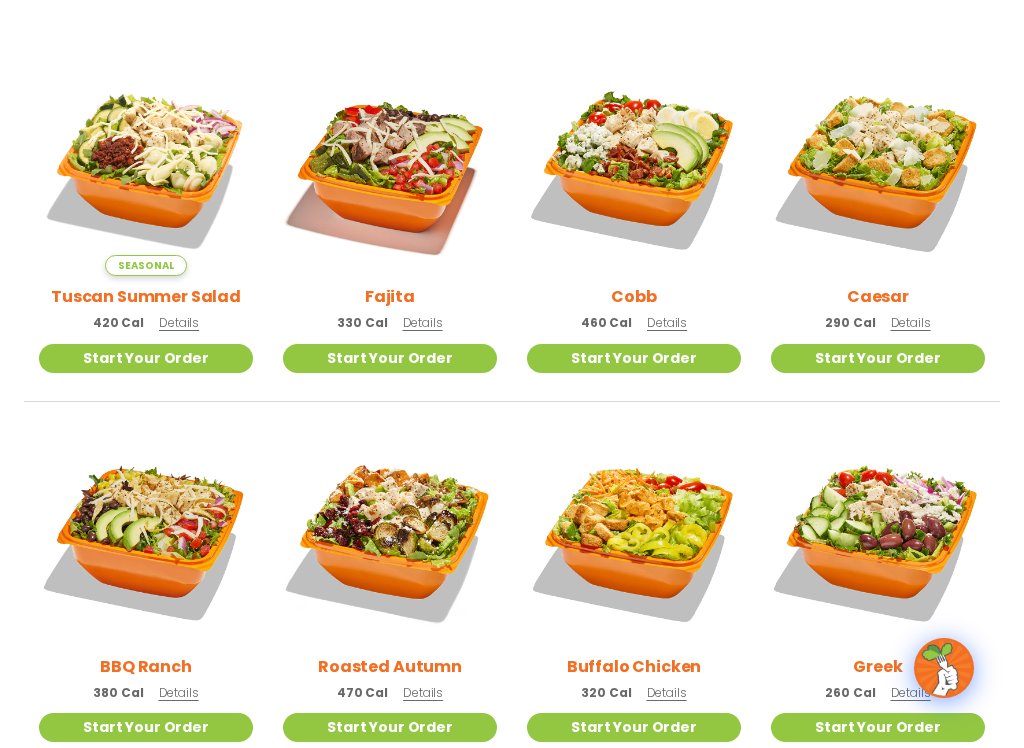 click at bounding box center [878, 169] 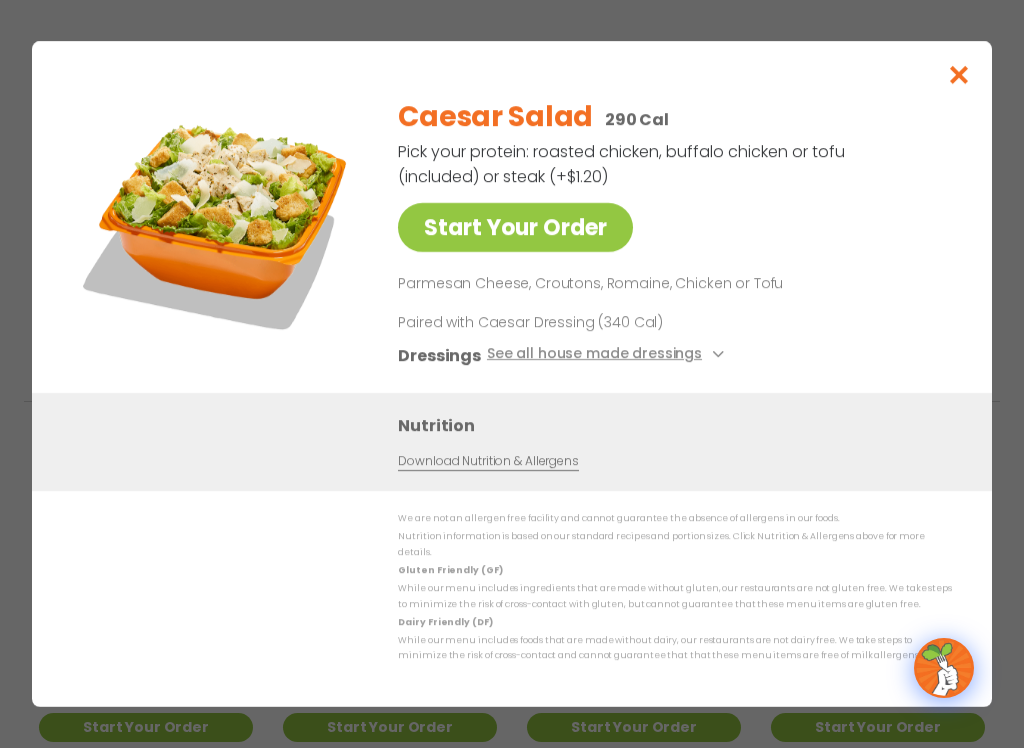 click on "Caesar Salad  290 Cal  Pick your protein: roasted chicken, buffalo chicken or tofu (included) or steak (+$1.20)   Start Your Order Parmesan Cheese, Croutons, Romaine, Chicken or Tofu Paired with Caesar Dressing (340 Cal) Dressings   See all house made dressings    Caesar GF   Balsamic Vinaigrette GF DF V   BBQ Ranch GF   Creamy Blue Cheese GF   Creamy Greek GF   Jalapeño Ranch GF   Ranch GF   Thai Peanut GF DF" at bounding box center [671, 237] 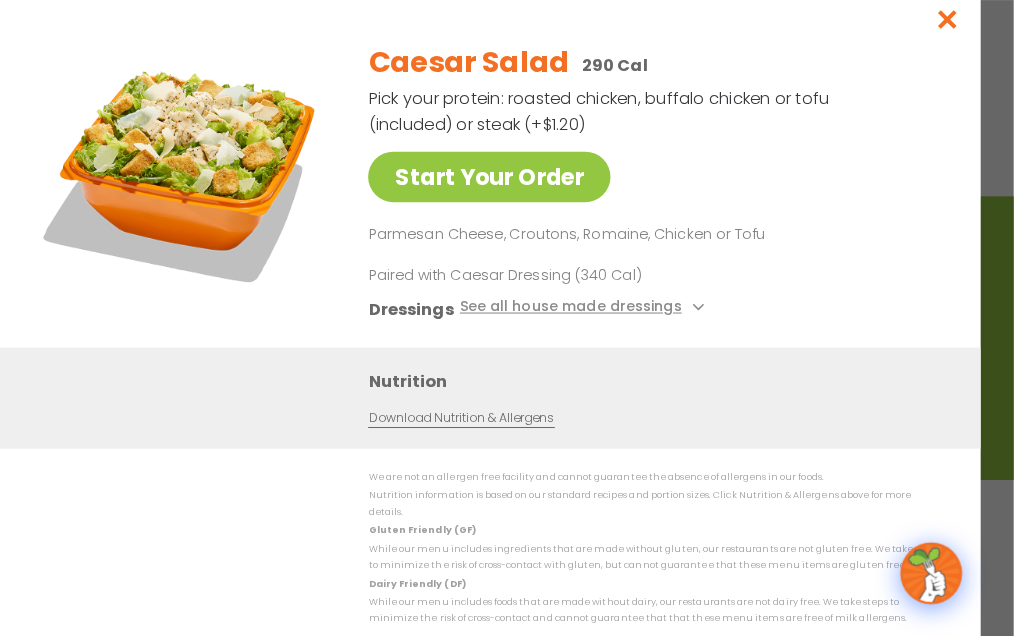 scroll, scrollTop: 0, scrollLeft: 0, axis: both 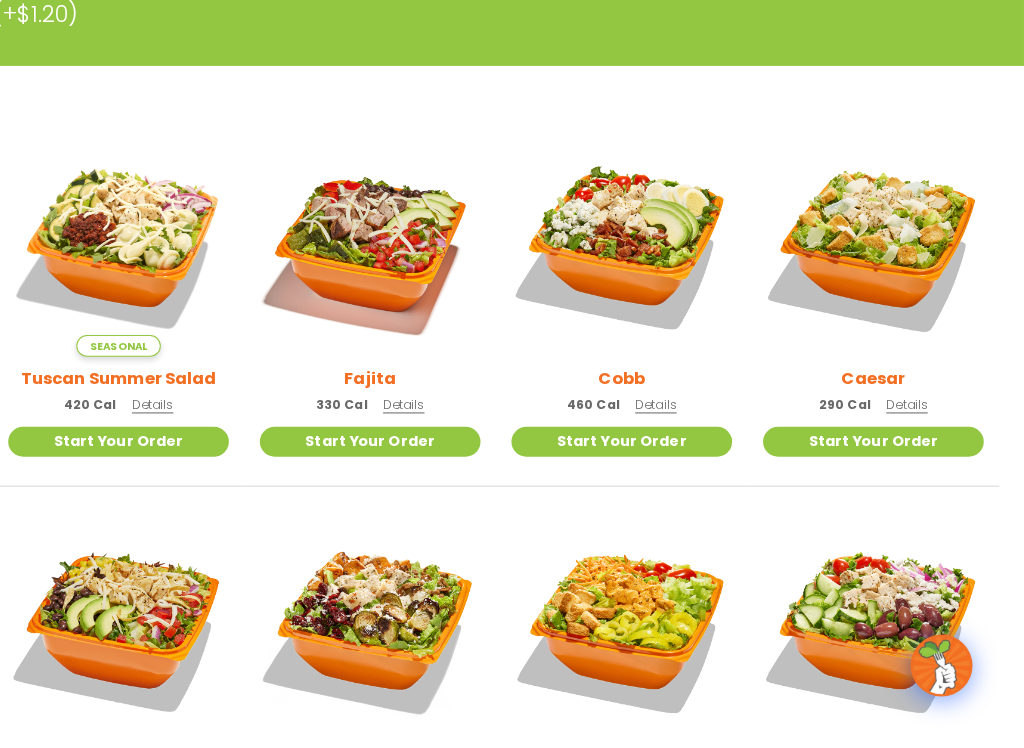 click on "Start Your Order" at bounding box center (878, 450) 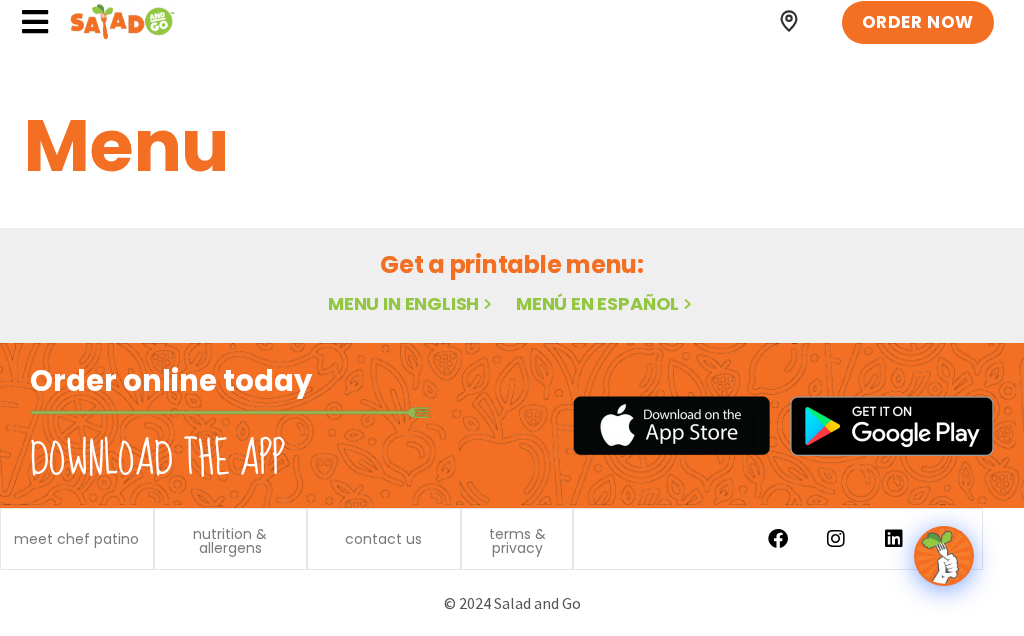scroll, scrollTop: 10, scrollLeft: 0, axis: vertical 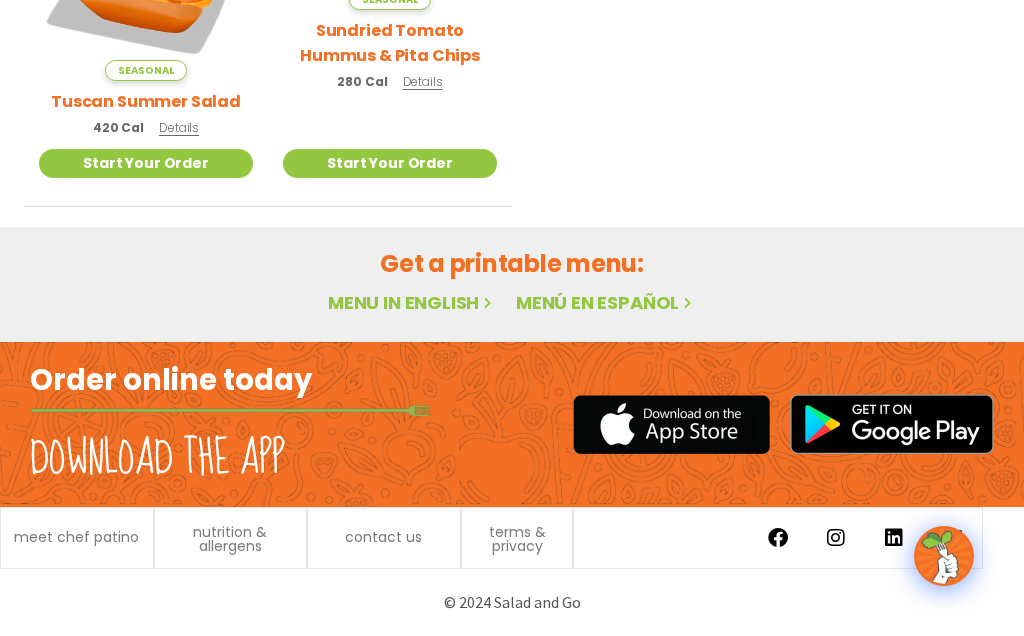 click on "Download the app" at bounding box center [157, 459] 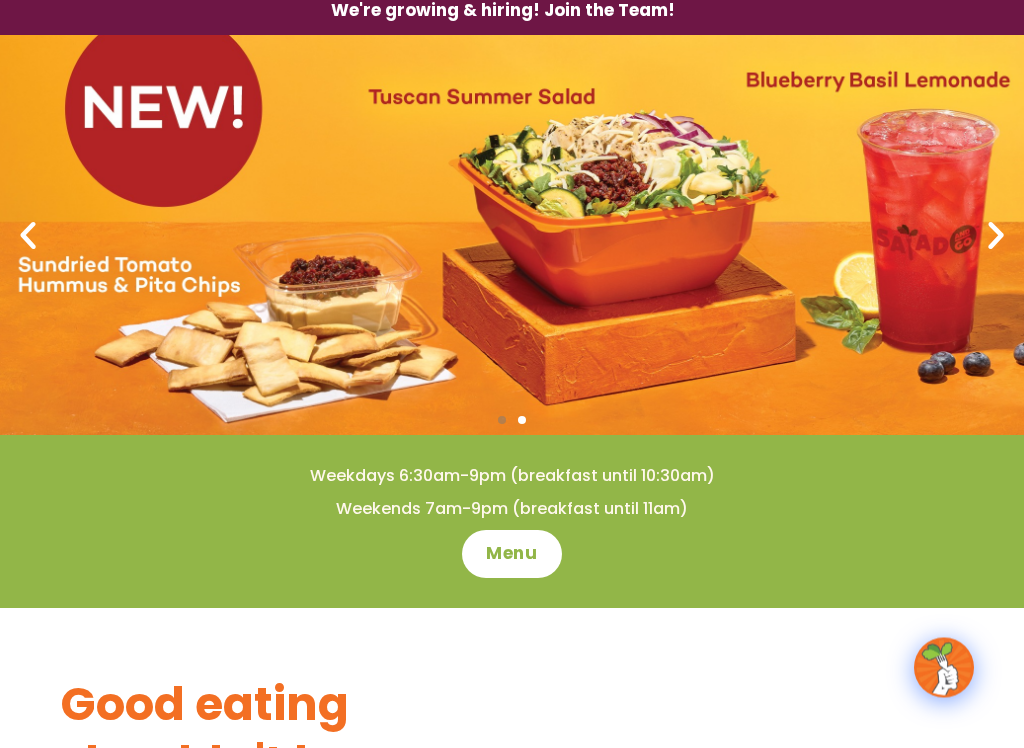 scroll, scrollTop: 79, scrollLeft: 0, axis: vertical 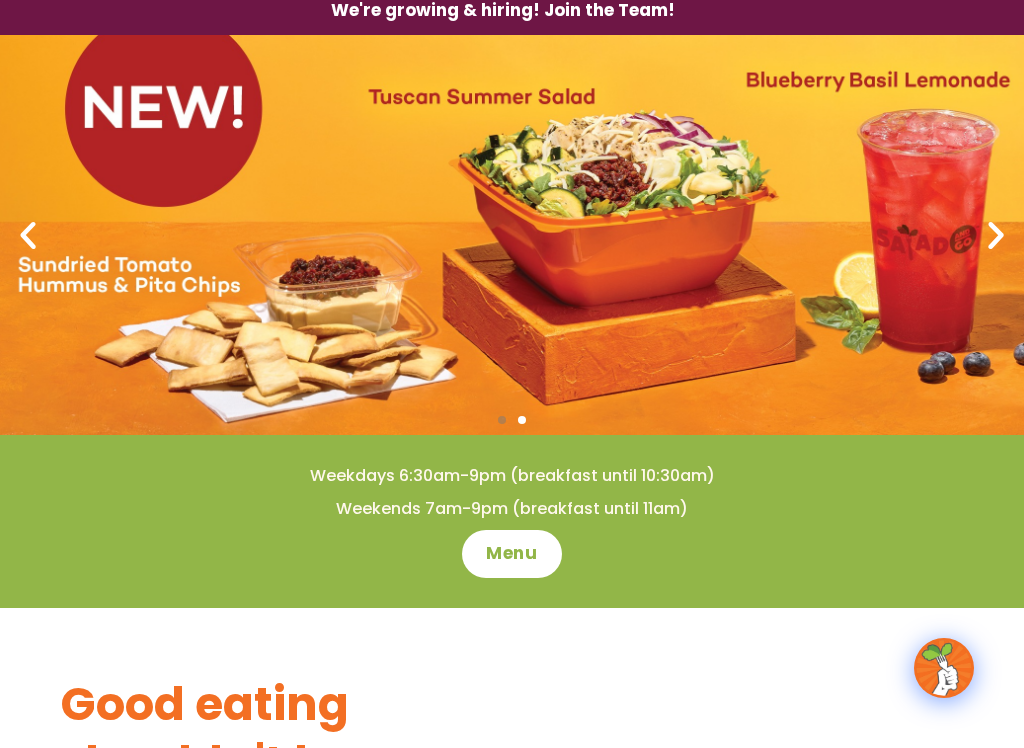click on "Menu" at bounding box center [511, 554] 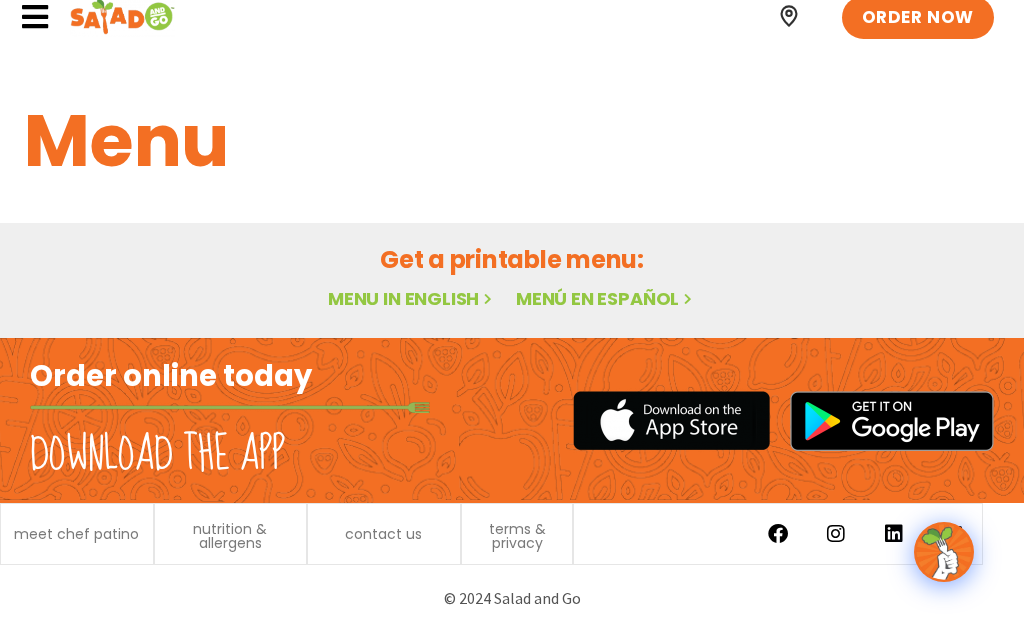 scroll, scrollTop: 0, scrollLeft: 0, axis: both 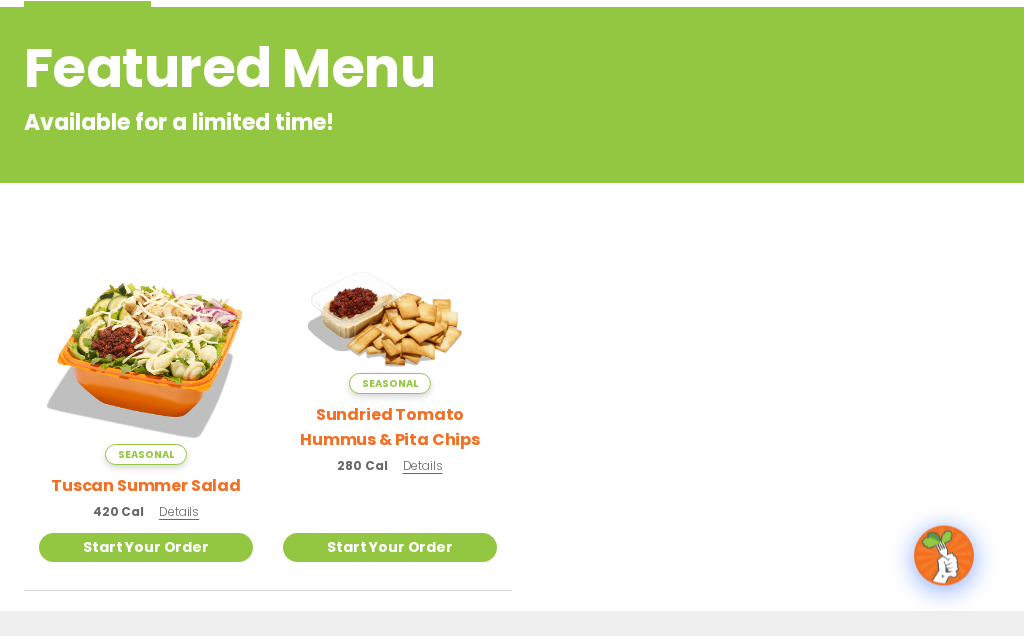 click on "Seasonal Sundried Tomato Hummus & Pita Chips   280 Cal   Details" at bounding box center (390, 369) 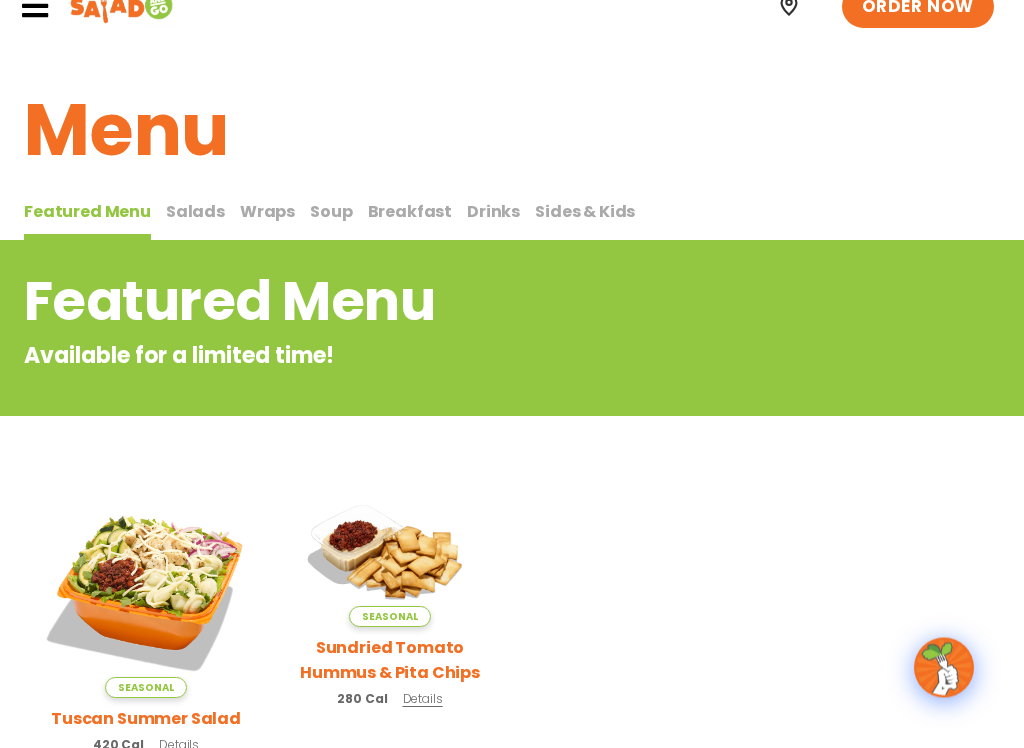 scroll, scrollTop: 27, scrollLeft: 0, axis: vertical 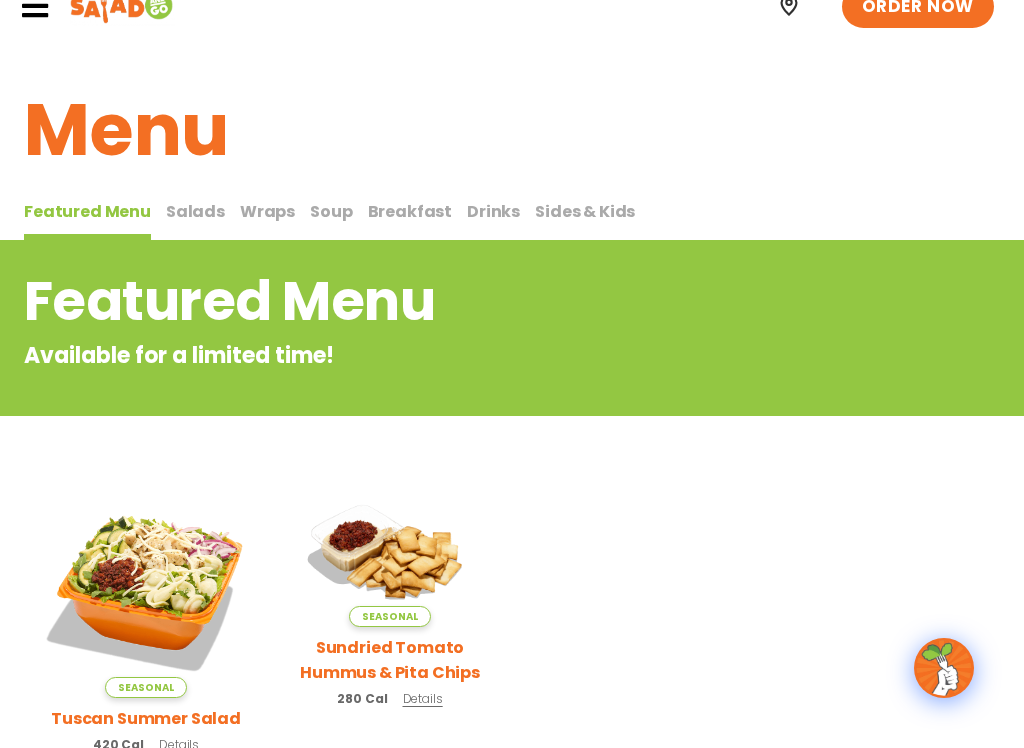 click at bounding box center [146, 591] 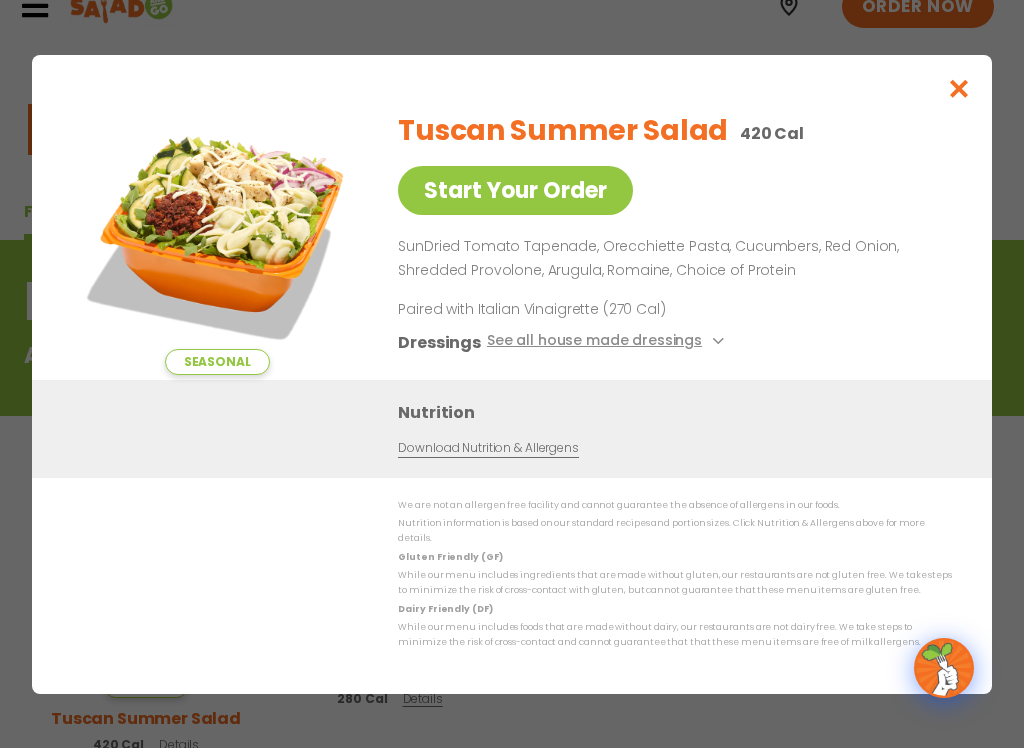 click on "Start Your Order" at bounding box center (515, 190) 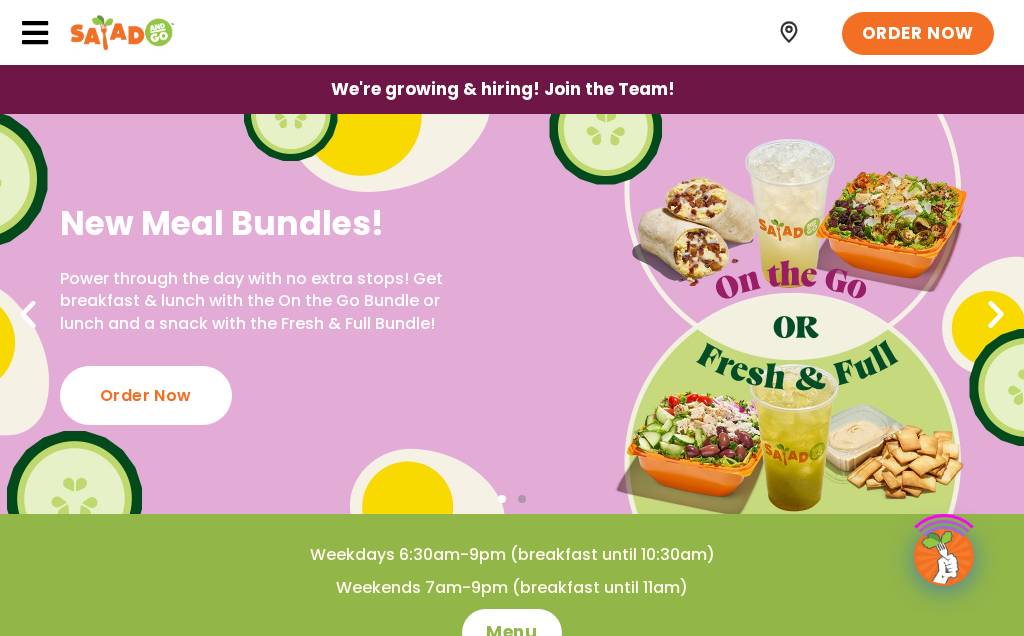 scroll, scrollTop: 0, scrollLeft: 0, axis: both 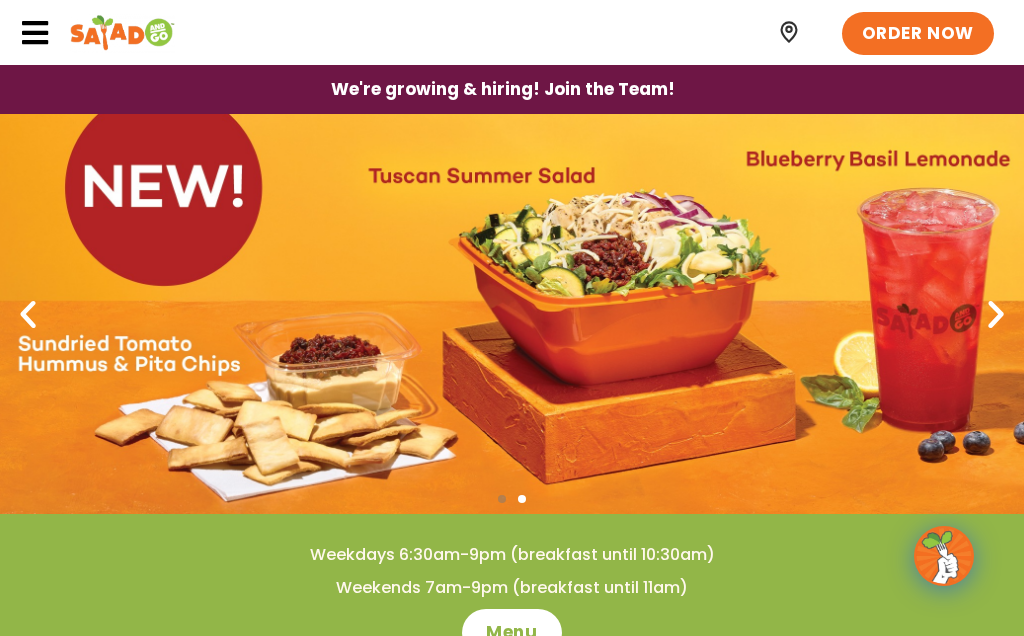 click at bounding box center (512, 314) 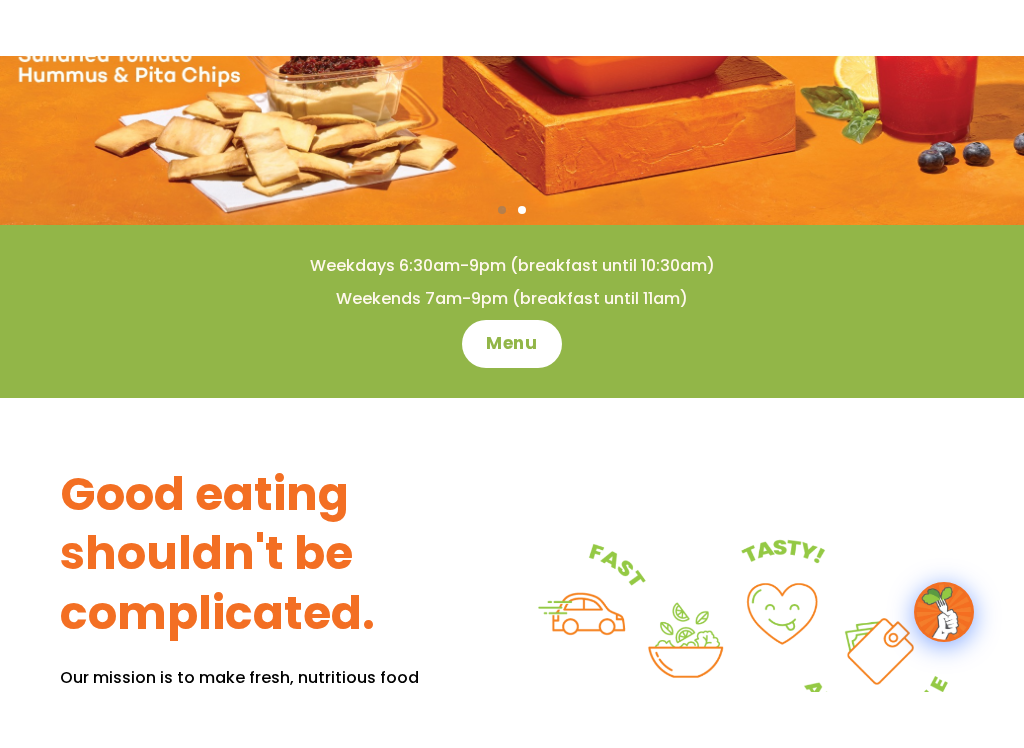 scroll, scrollTop: 338, scrollLeft: 0, axis: vertical 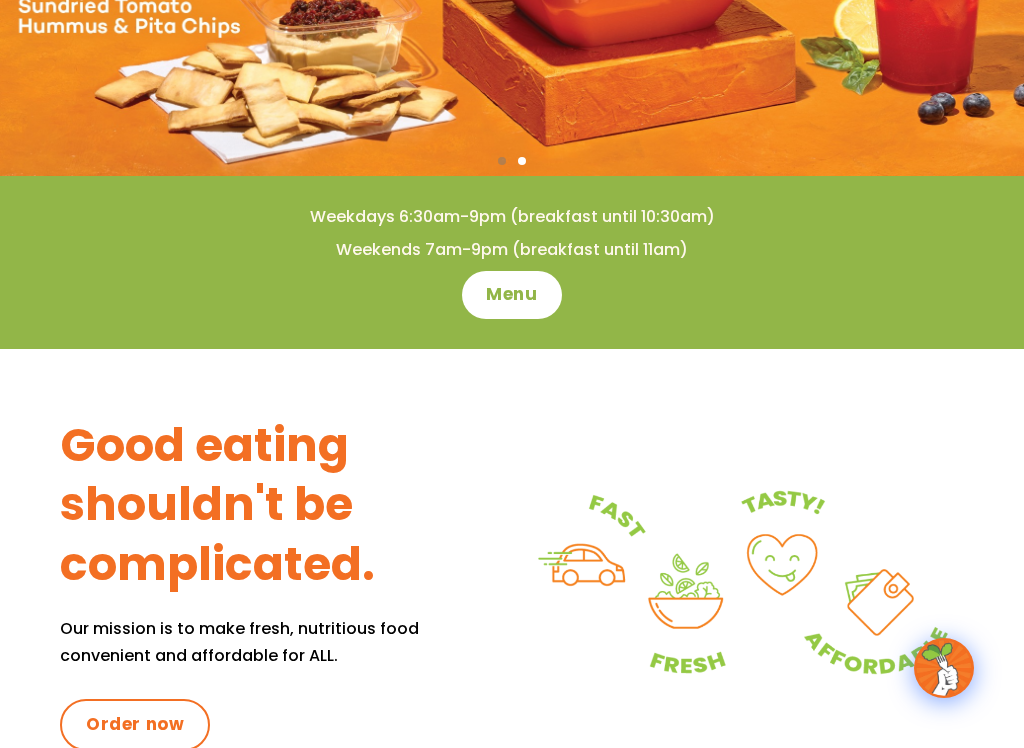 click on "Menu" at bounding box center (511, 295) 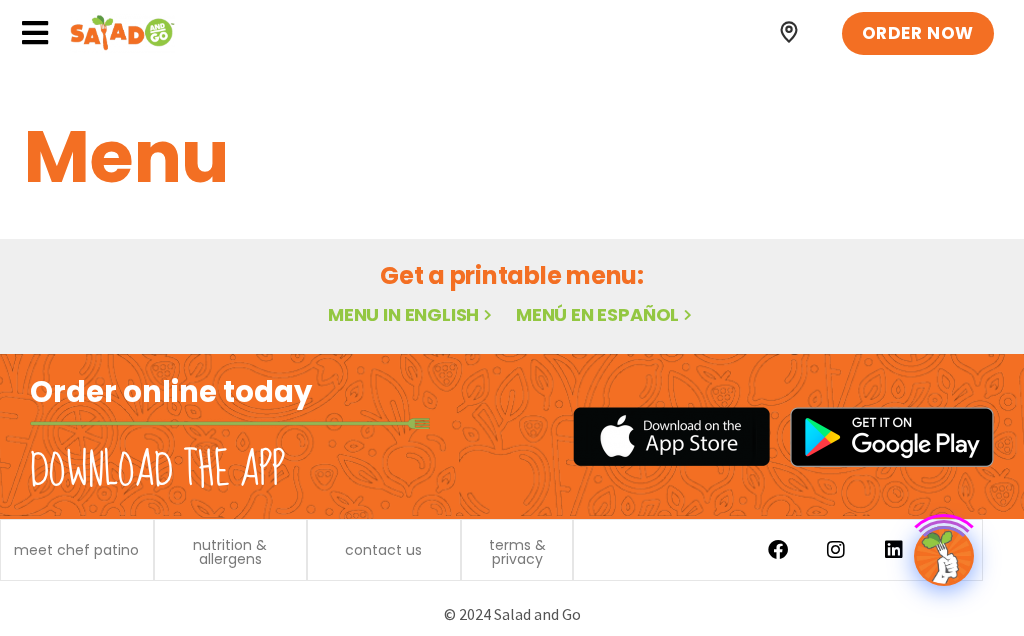scroll, scrollTop: 0, scrollLeft: 0, axis: both 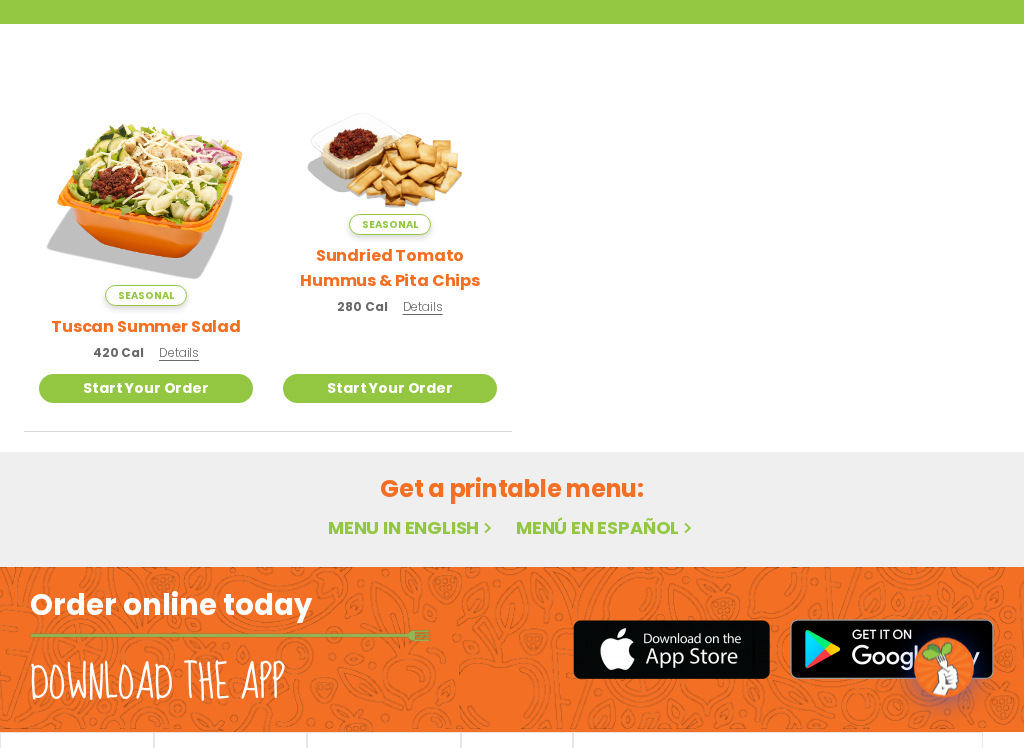 click on "Menu in English" at bounding box center [412, 528] 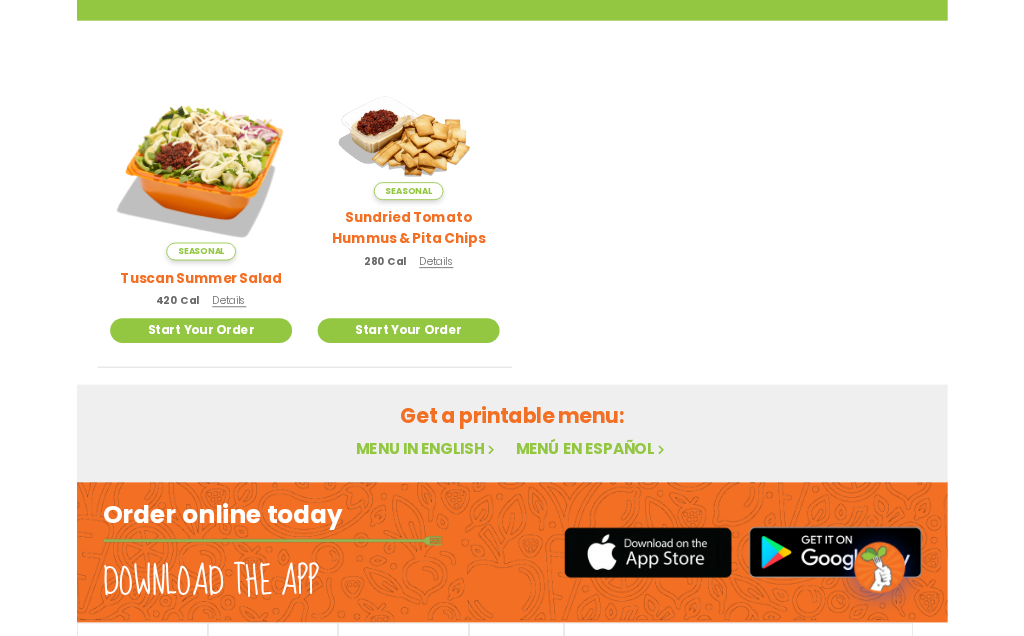 scroll, scrollTop: 475, scrollLeft: 0, axis: vertical 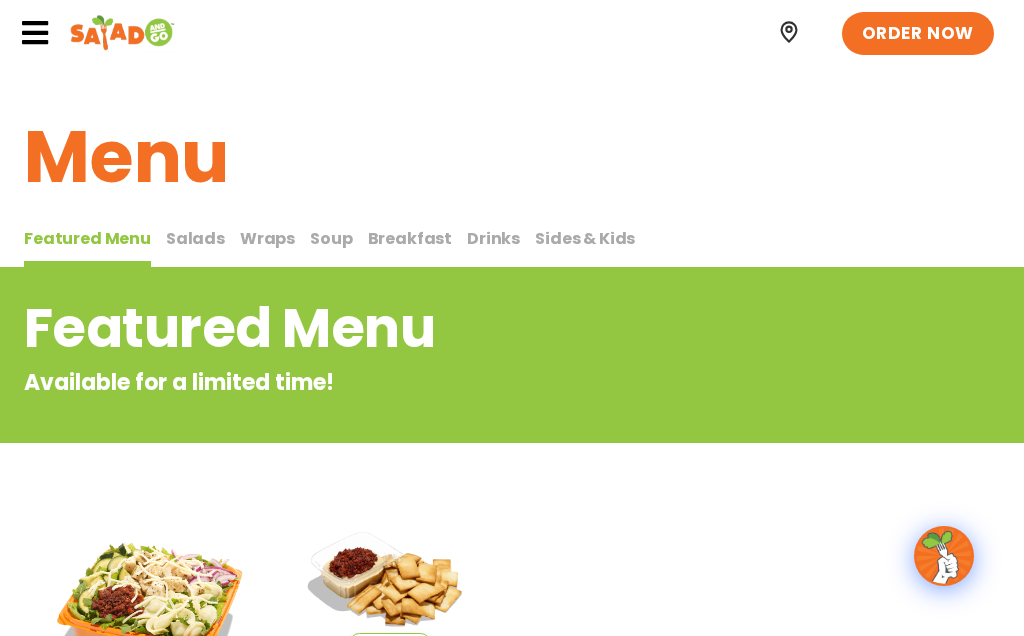 click on "Salads" at bounding box center (195, 238) 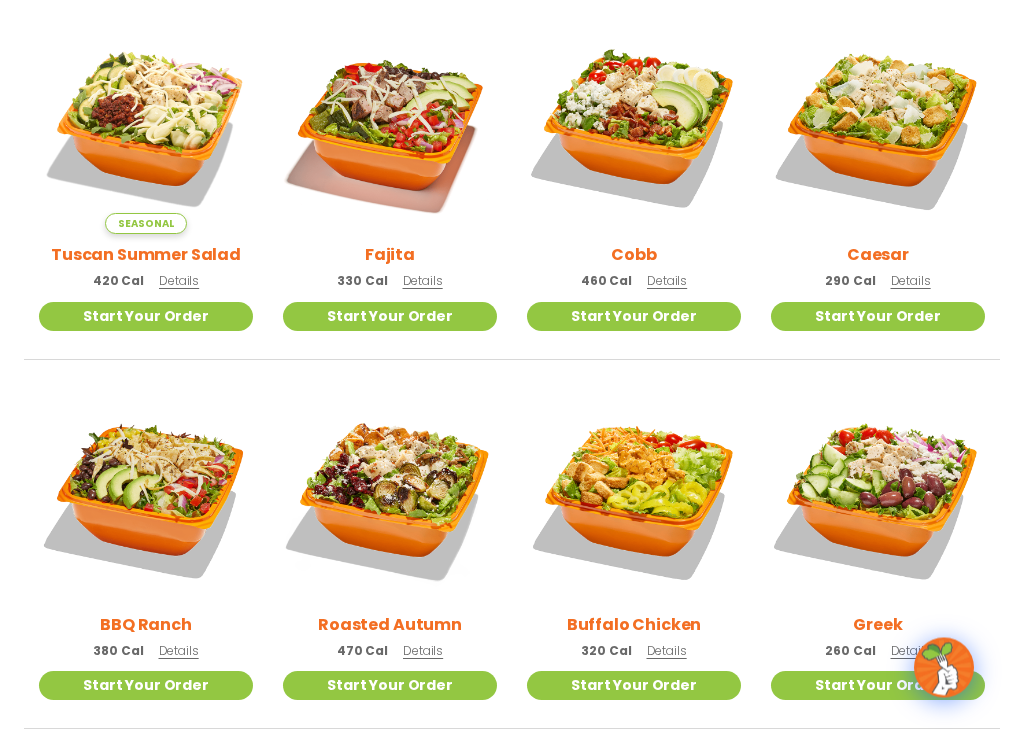 scroll, scrollTop: 595, scrollLeft: 0, axis: vertical 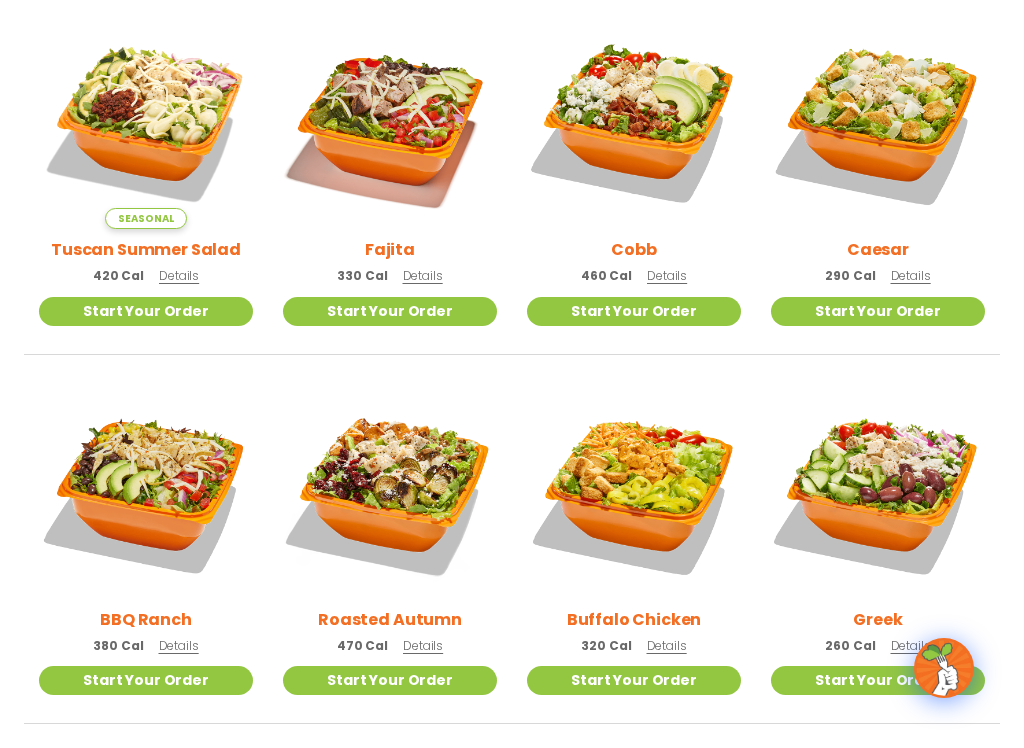 click on "Details" at bounding box center [911, 275] 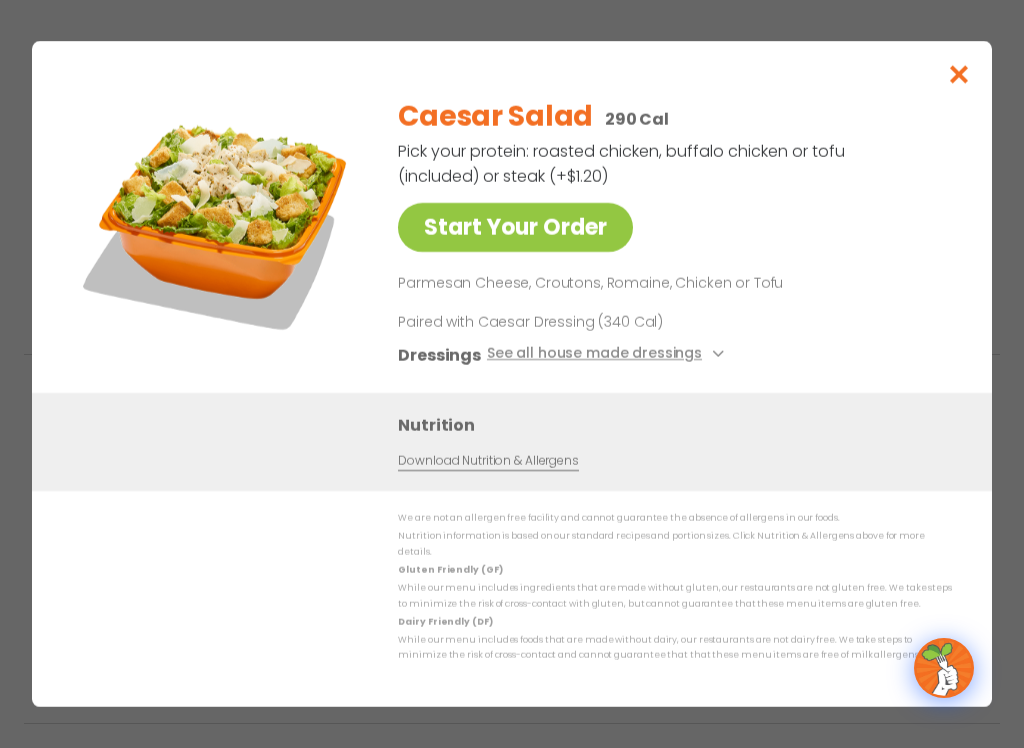 click on "See all house made dressings" at bounding box center (608, 355) 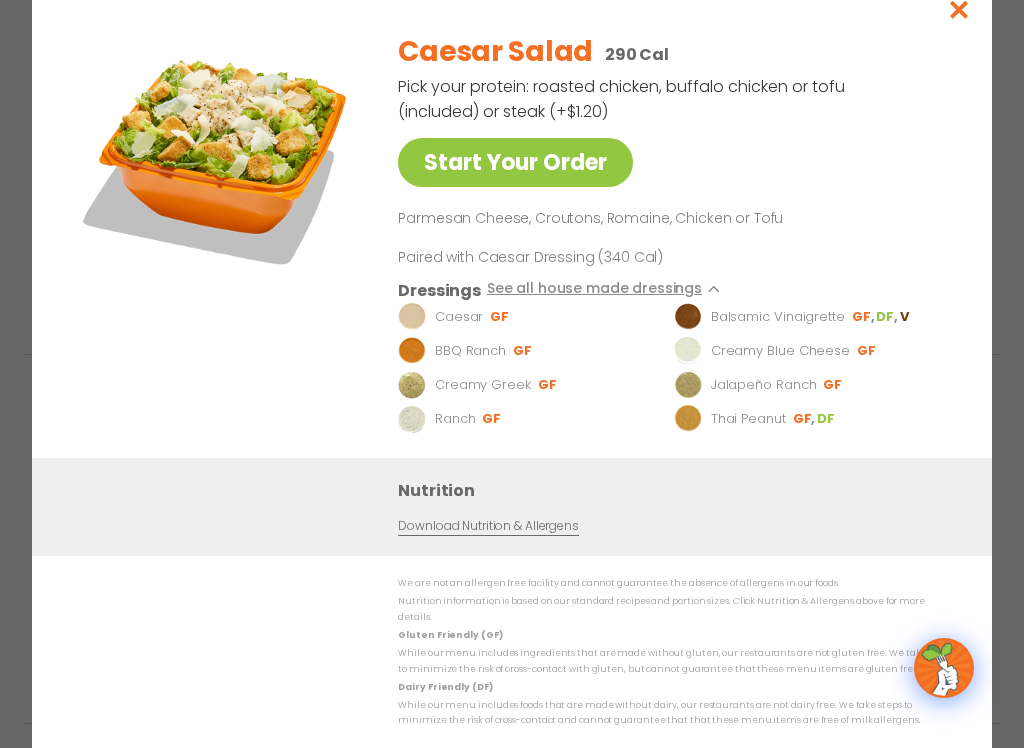 click on "Start Your Order" at bounding box center [515, 162] 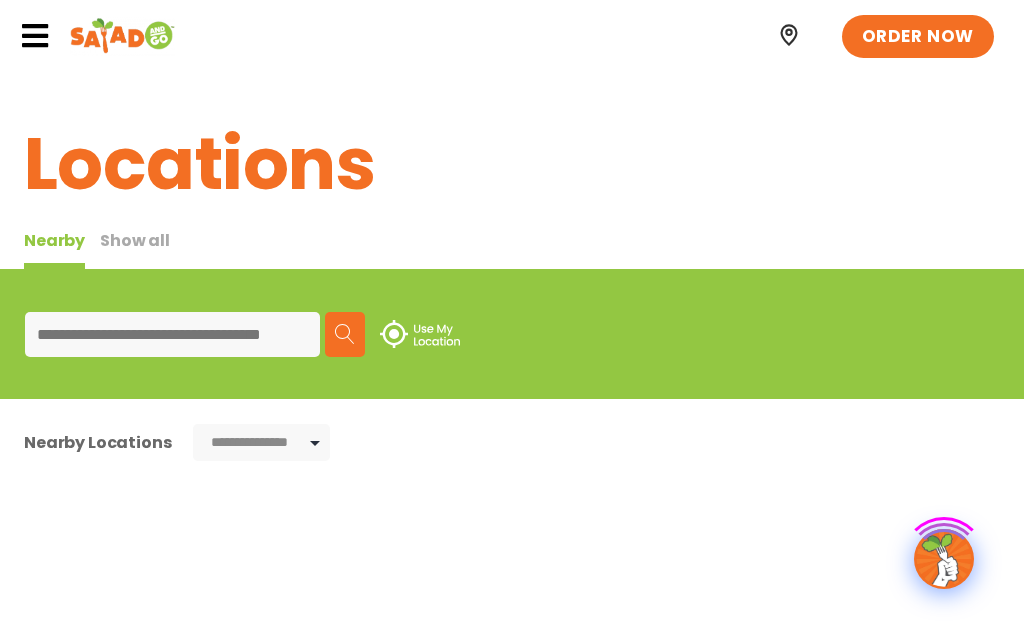 scroll, scrollTop: 0, scrollLeft: 0, axis: both 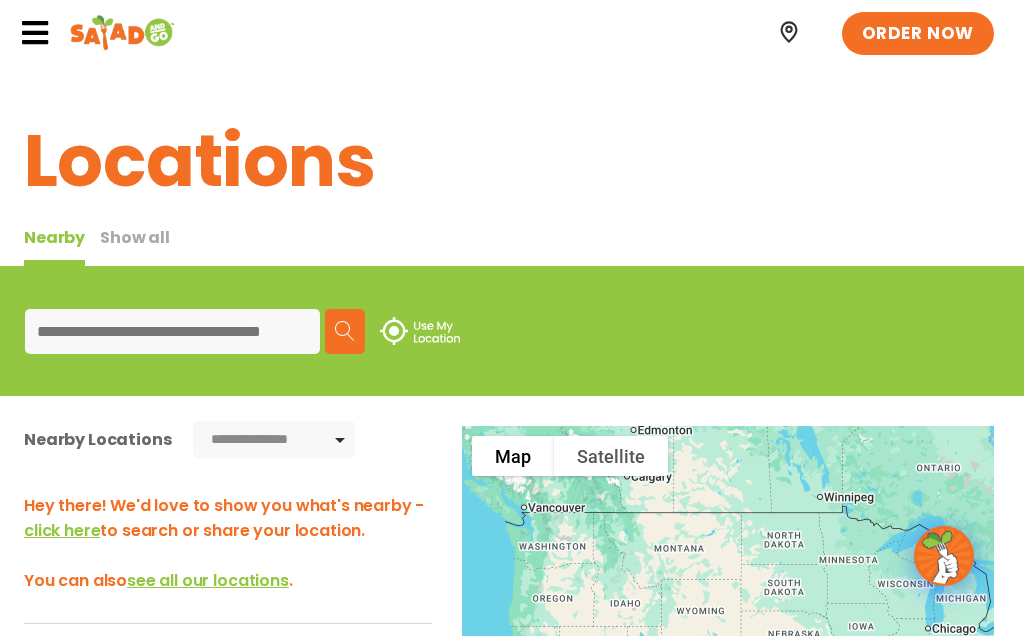 click at bounding box center [172, 331] 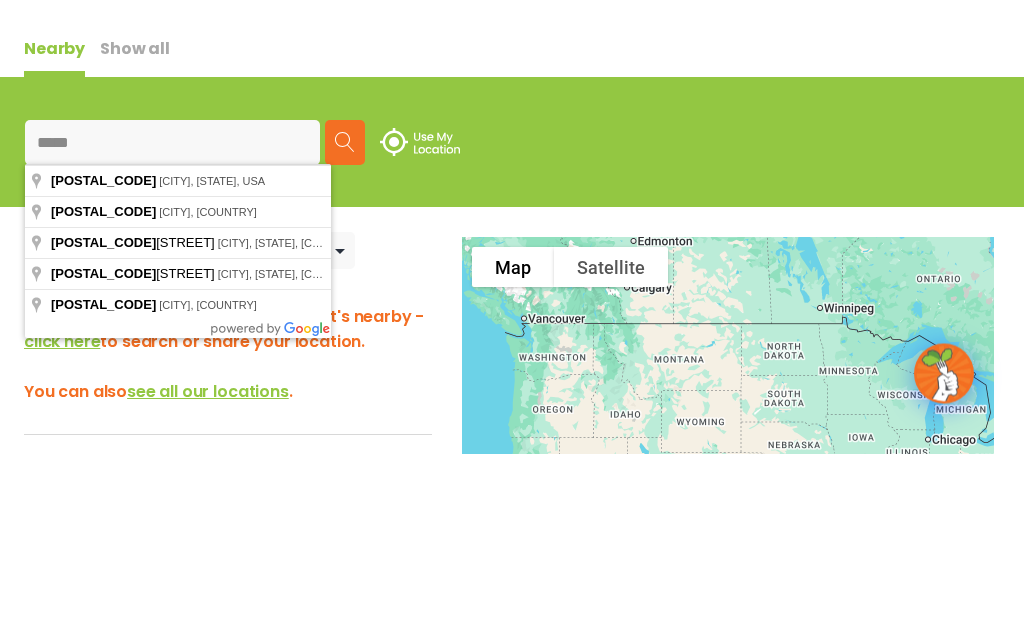 type on "*****" 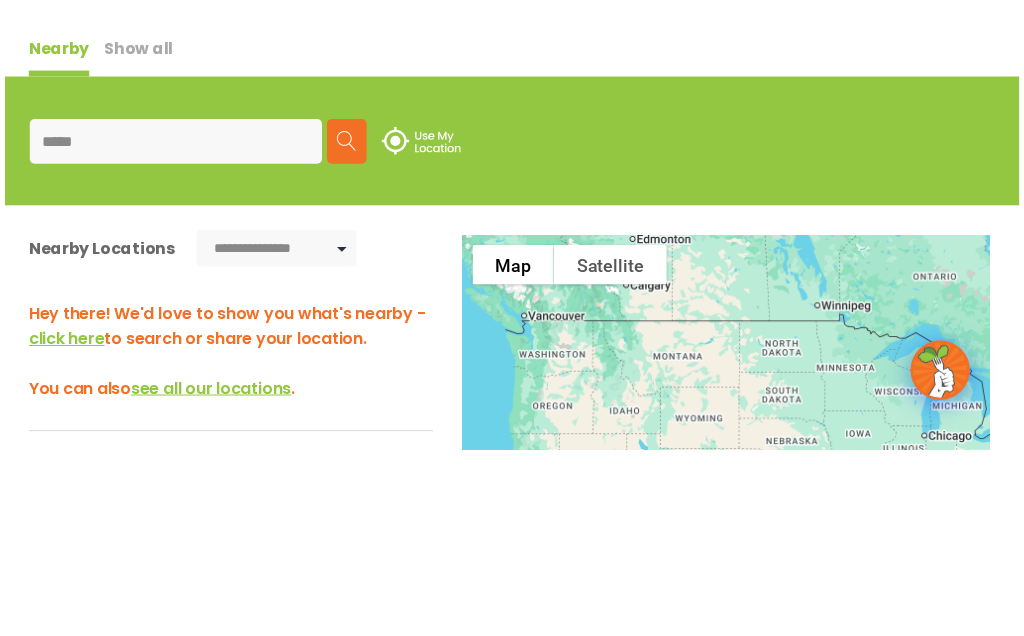 scroll, scrollTop: 189, scrollLeft: 0, axis: vertical 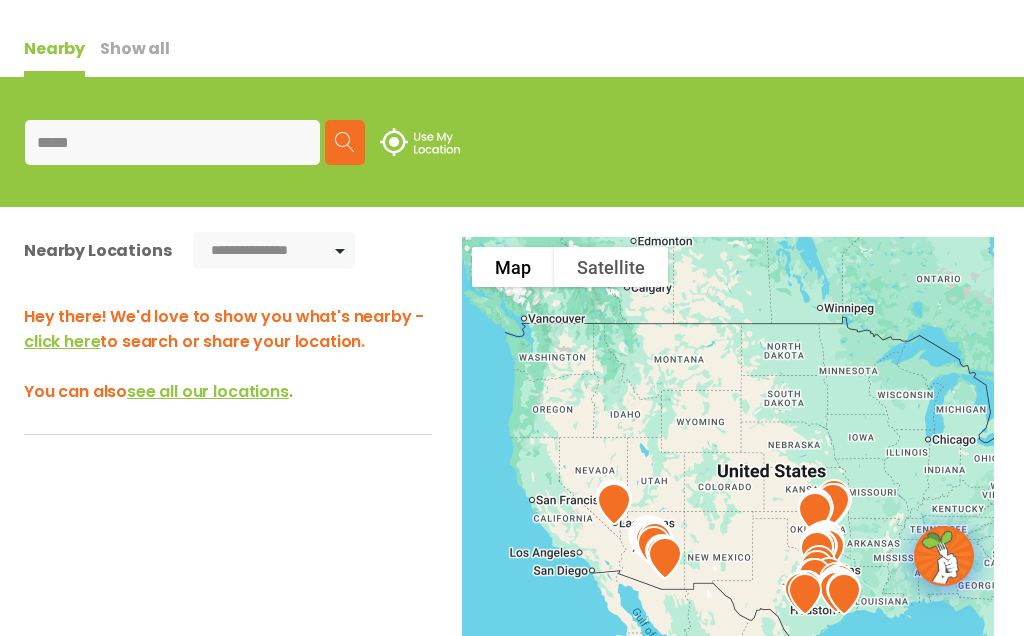 click at bounding box center [420, 142] 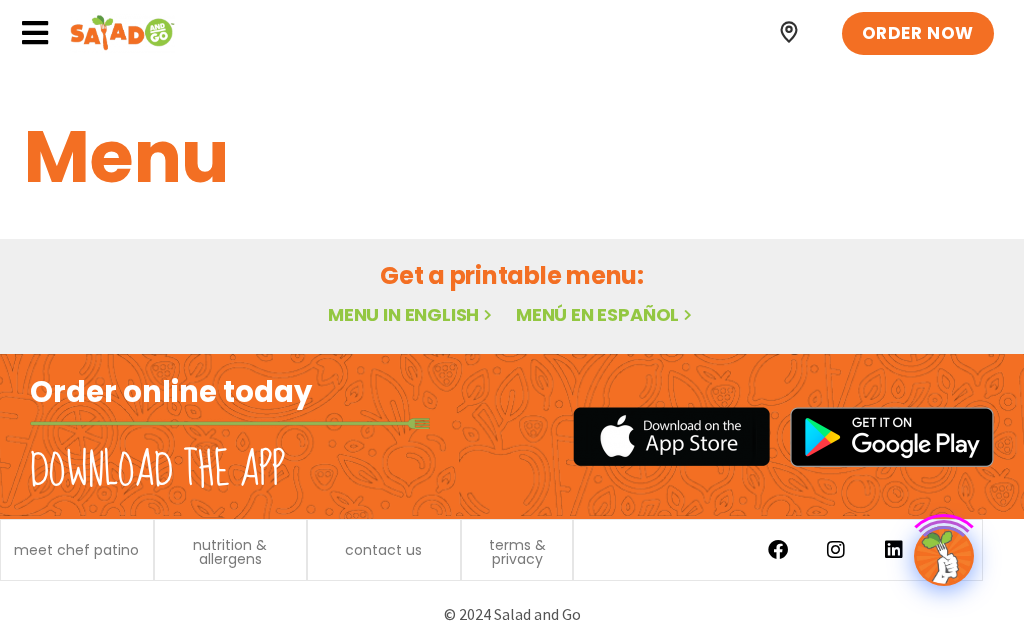 scroll, scrollTop: 0, scrollLeft: 0, axis: both 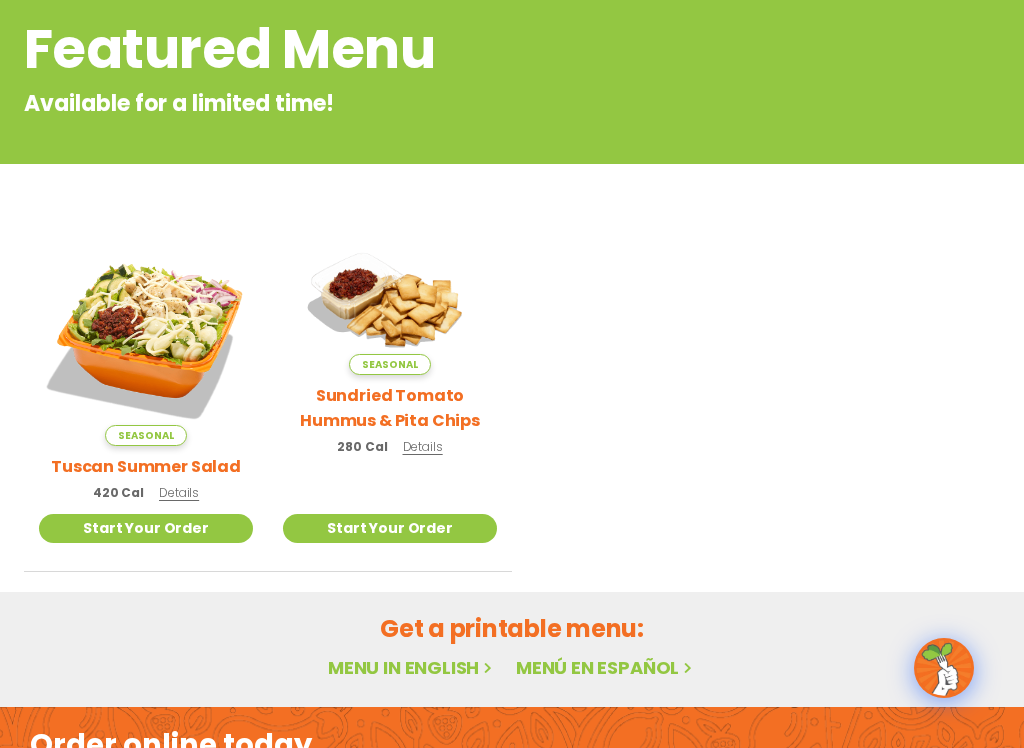 click on "Get a printable menu:" at bounding box center [512, 628] 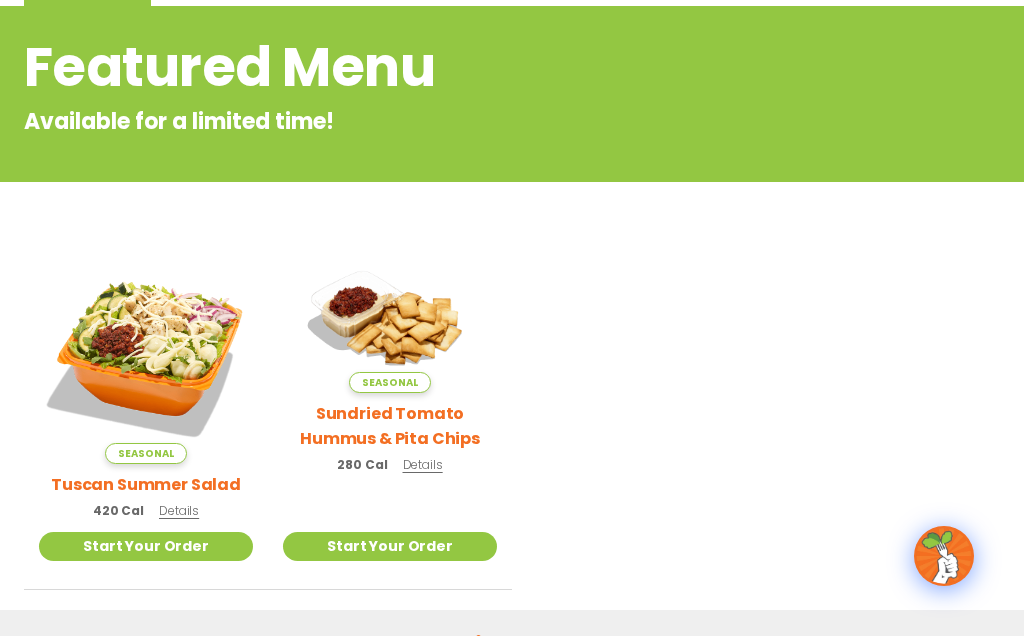 scroll, scrollTop: 250, scrollLeft: 0, axis: vertical 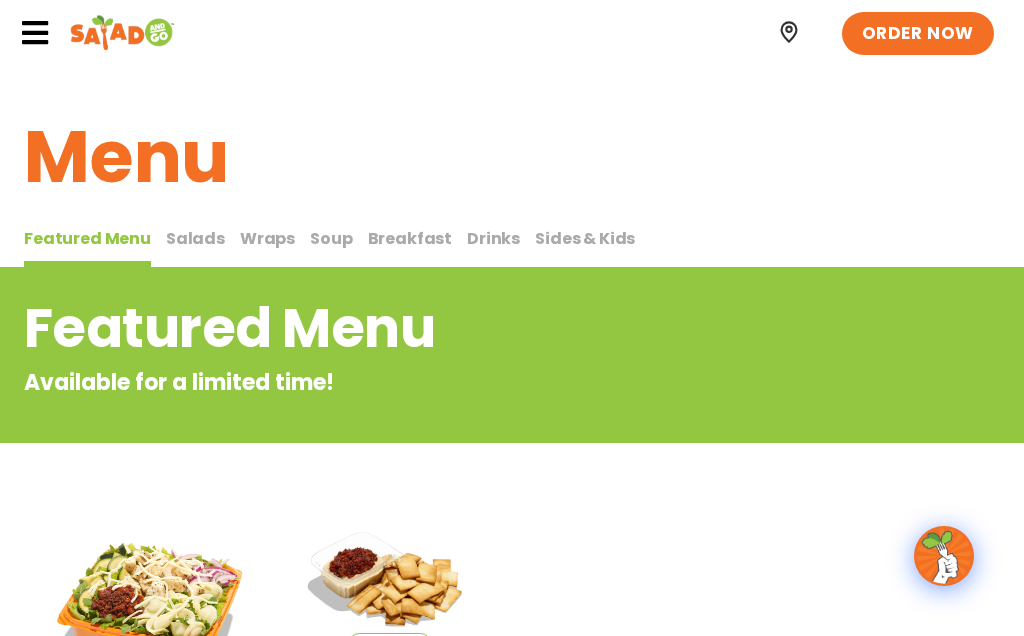 click on "Featured Menu   Featured Menu       Salads   Salads       Wraps   Wraps       Soup   Soup       Breakfast   Breakfast       Drinks   Drinks       Sides & Kids   Sides & Kids" at bounding box center [512, 243] 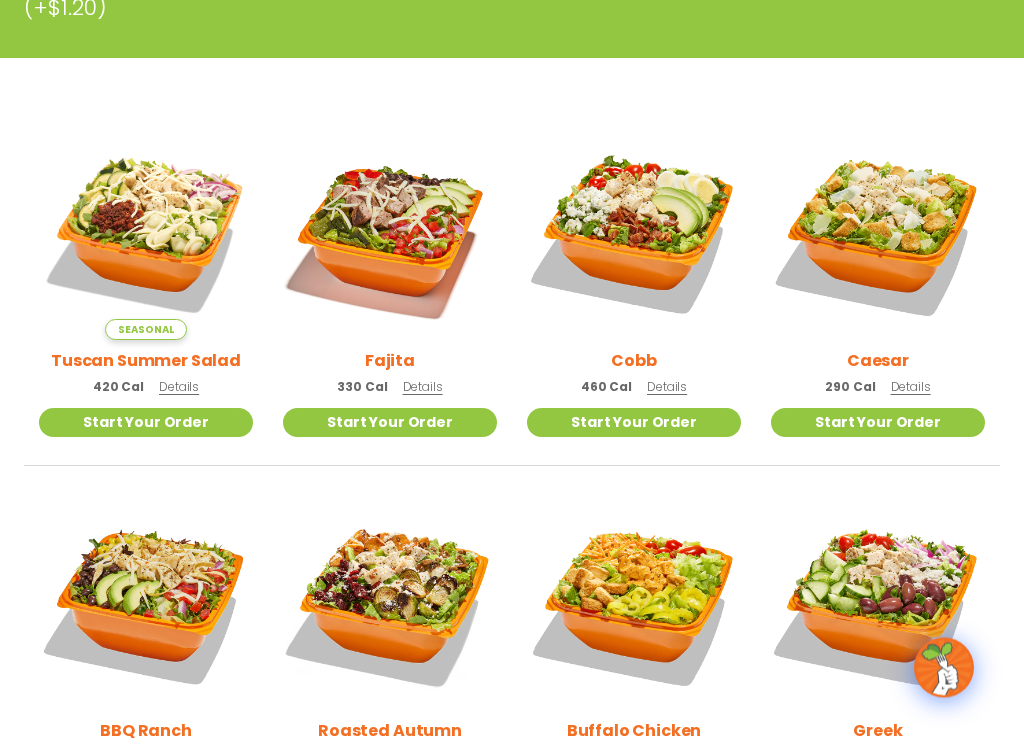 scroll, scrollTop: 484, scrollLeft: 0, axis: vertical 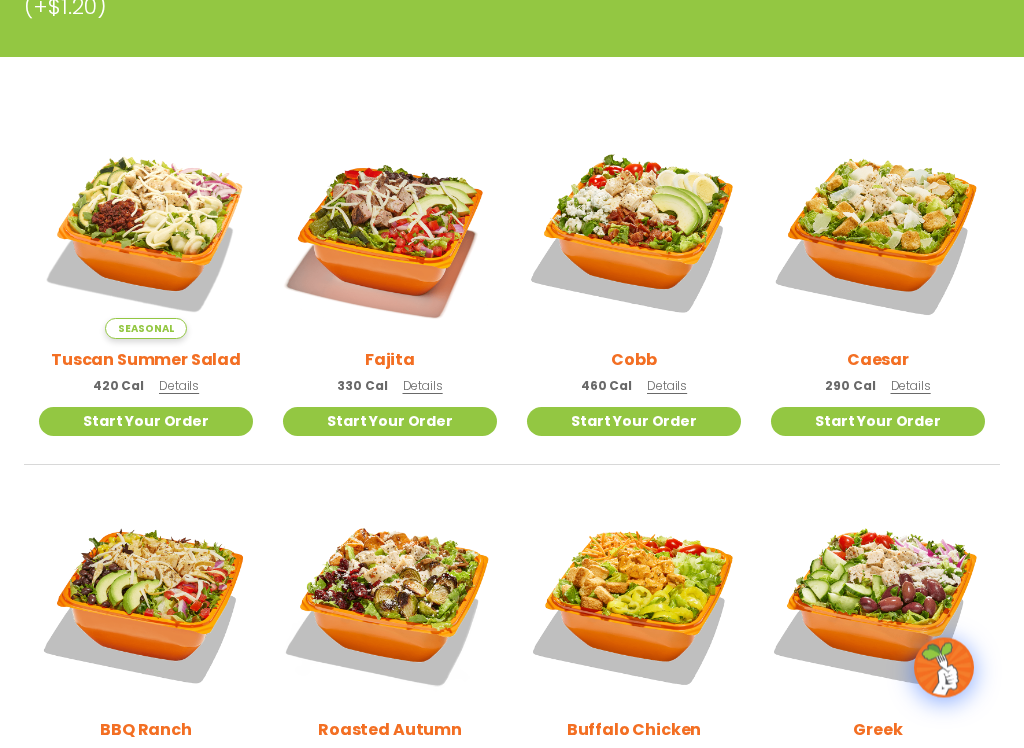 click on "Start Your Order" at bounding box center [878, 422] 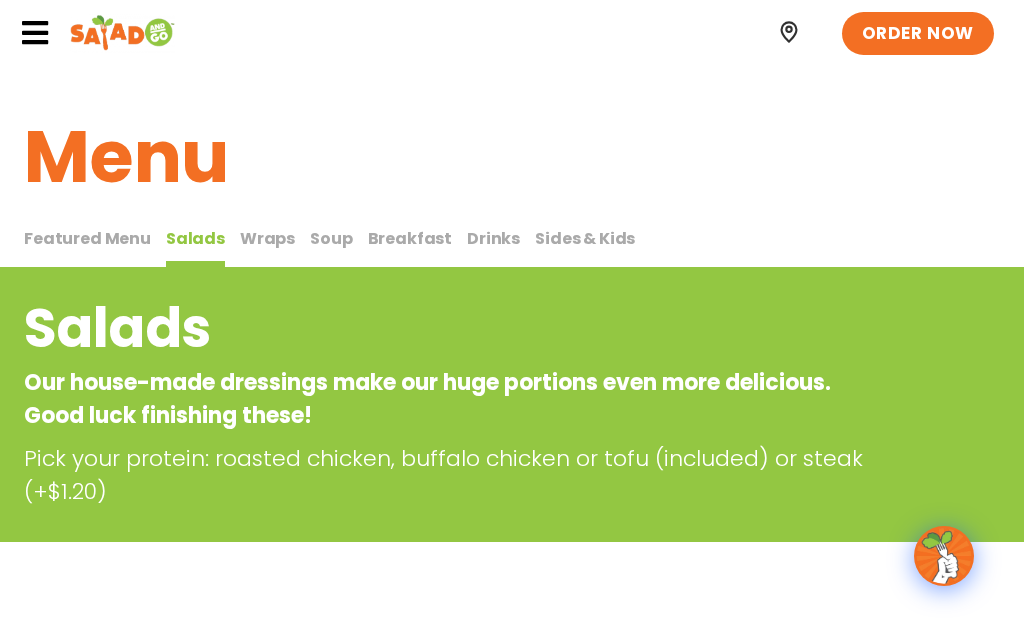 scroll, scrollTop: 541, scrollLeft: 0, axis: vertical 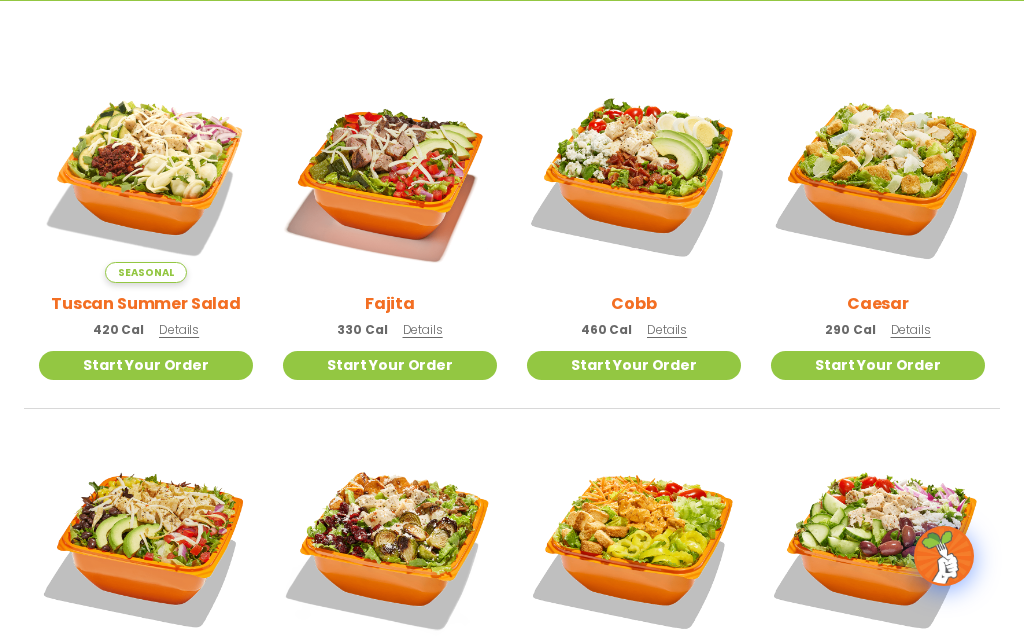 click on "Details" at bounding box center [911, 329] 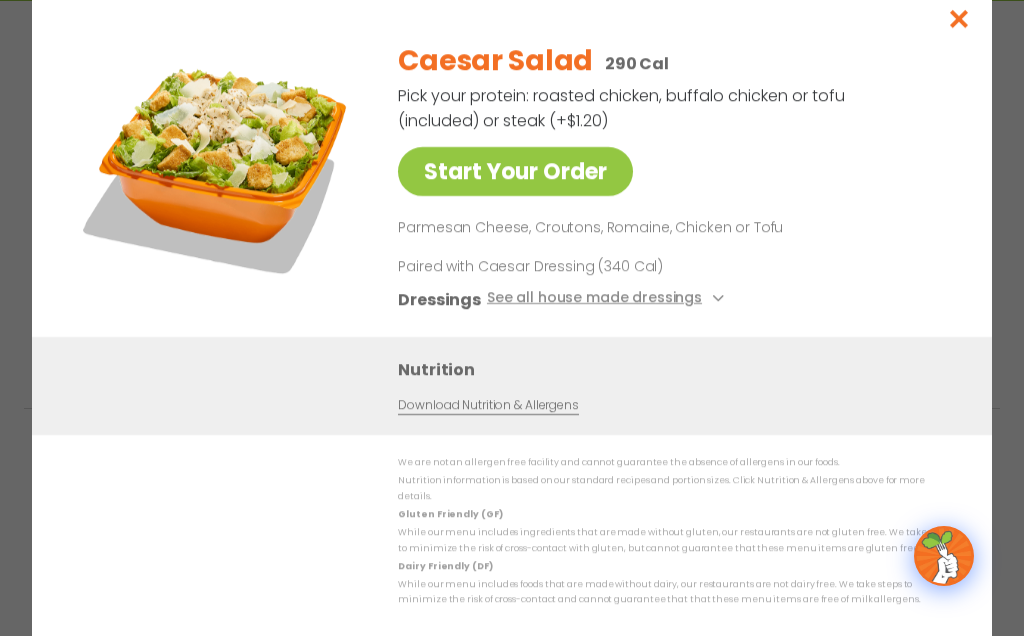 click at bounding box center [217, 165] 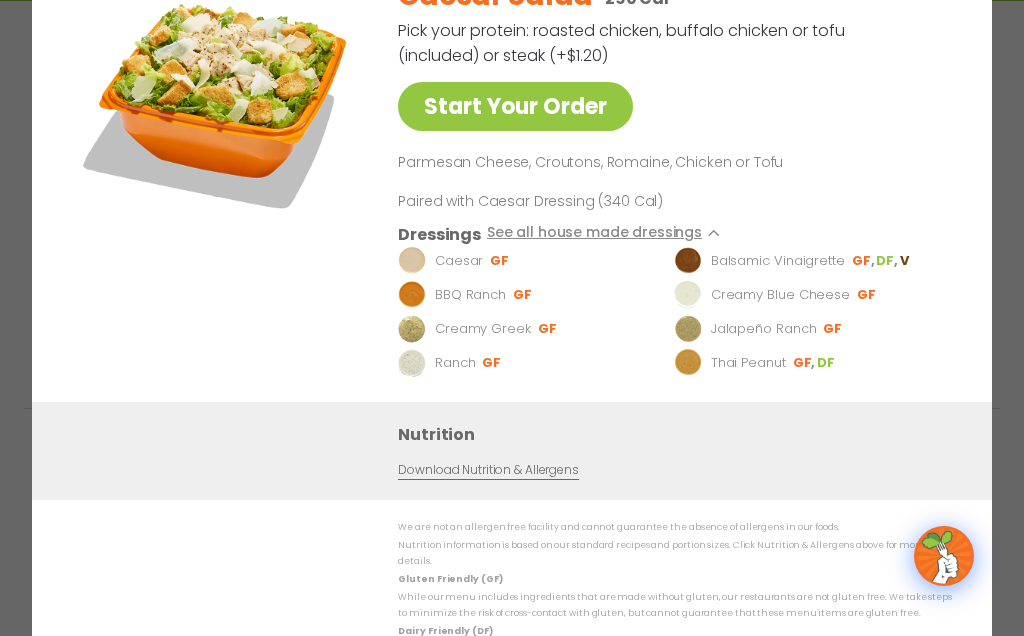 click on "Nutrition   Download Nutrition & Allergens" at bounding box center (512, 451) 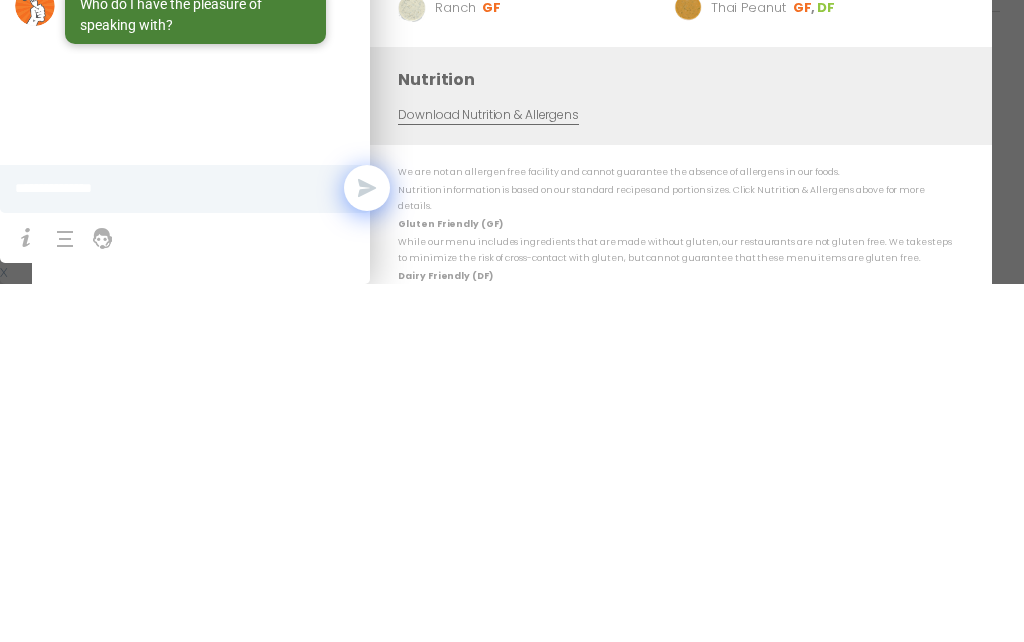 scroll, scrollTop: 939, scrollLeft: 0, axis: vertical 